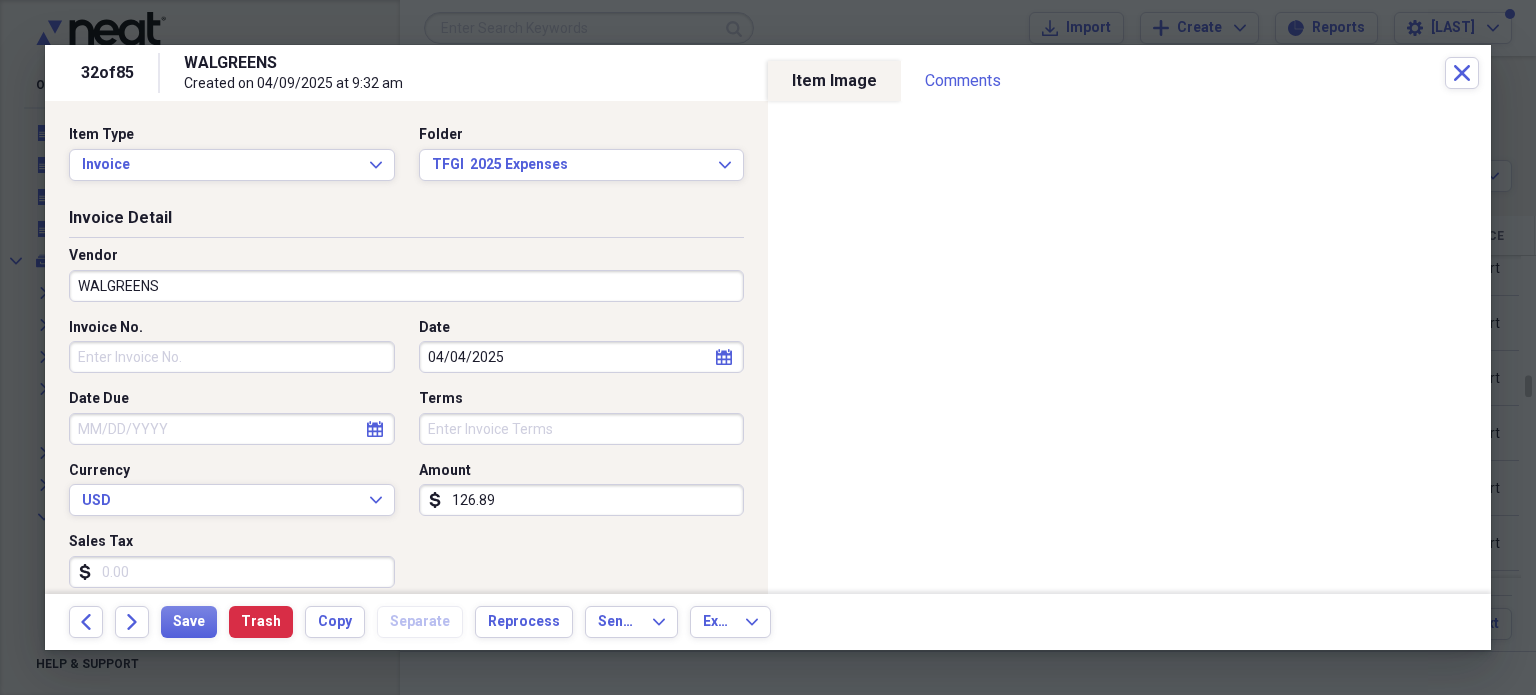 scroll, scrollTop: 0, scrollLeft: 0, axis: both 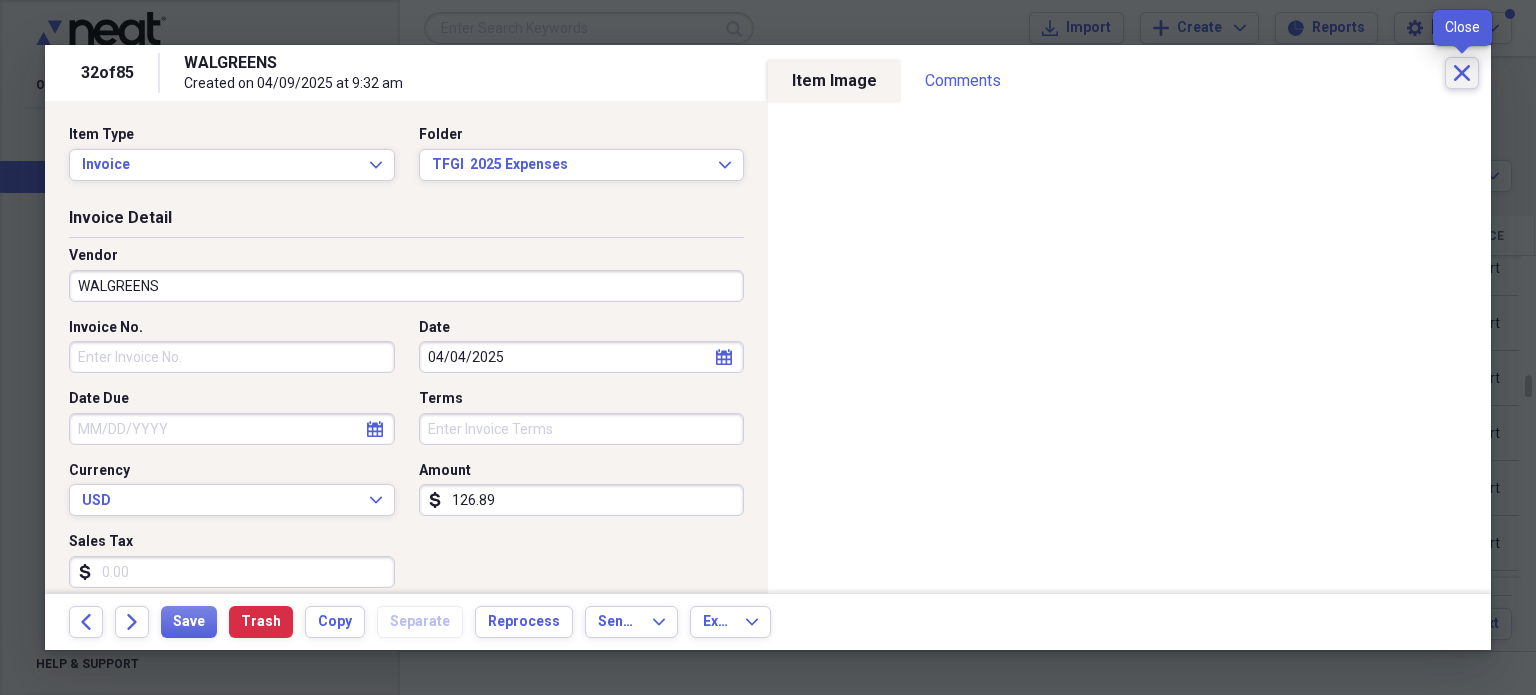 click on "Close" at bounding box center [1462, 73] 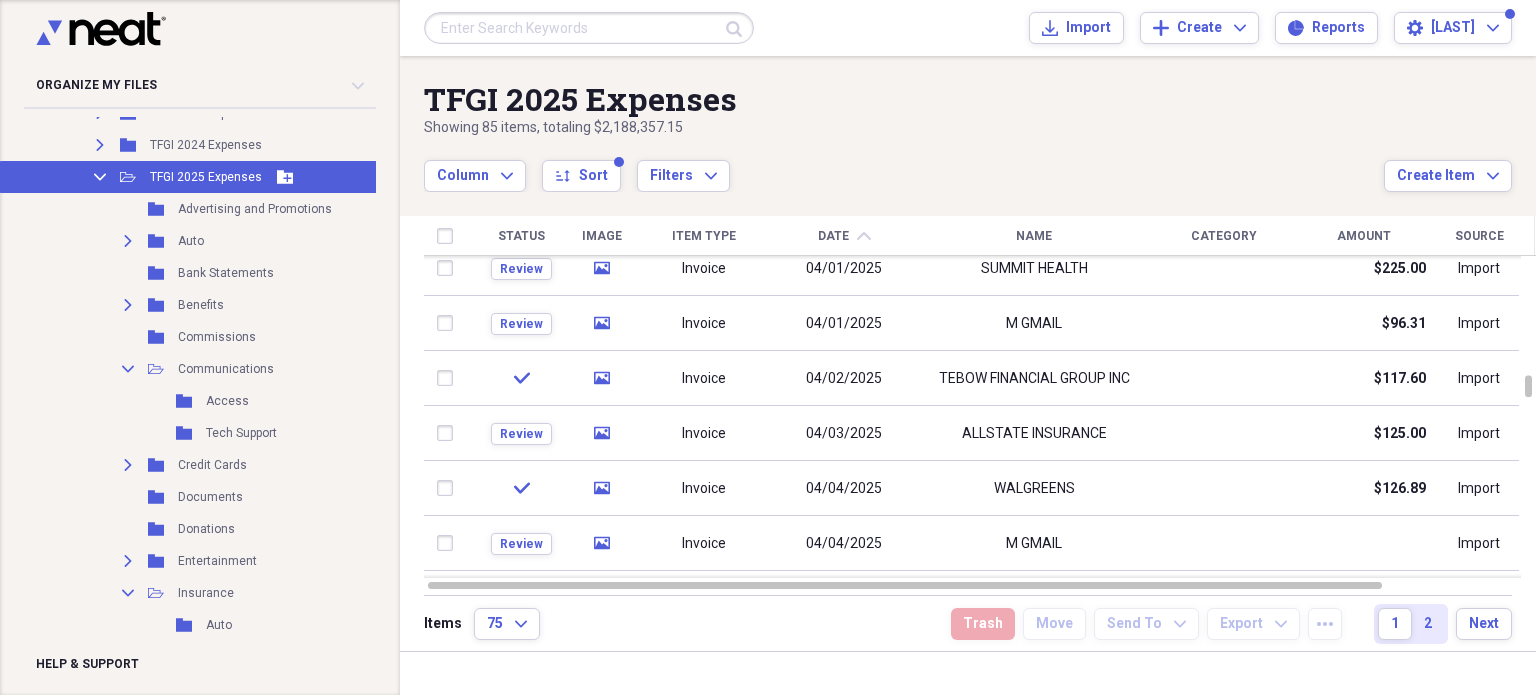click on "Collapse" 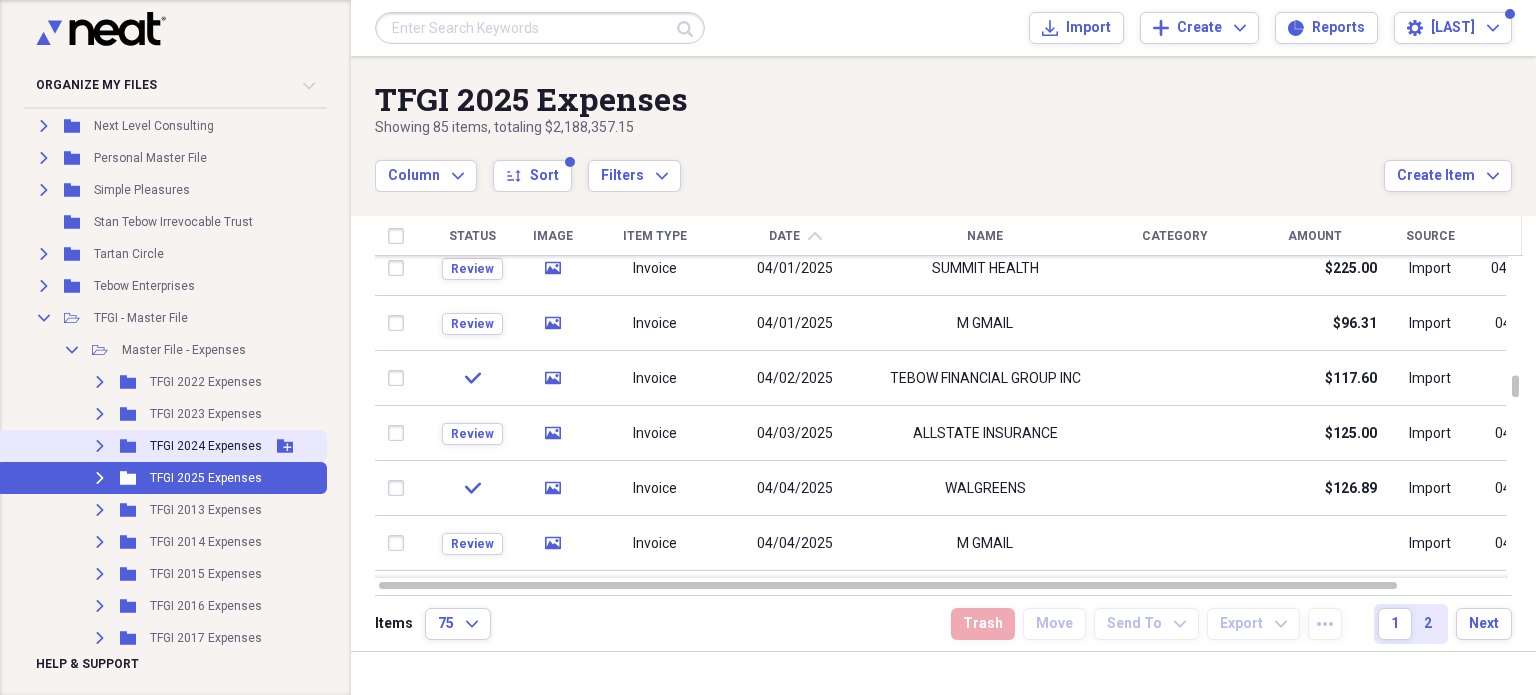 scroll, scrollTop: 95, scrollLeft: 0, axis: vertical 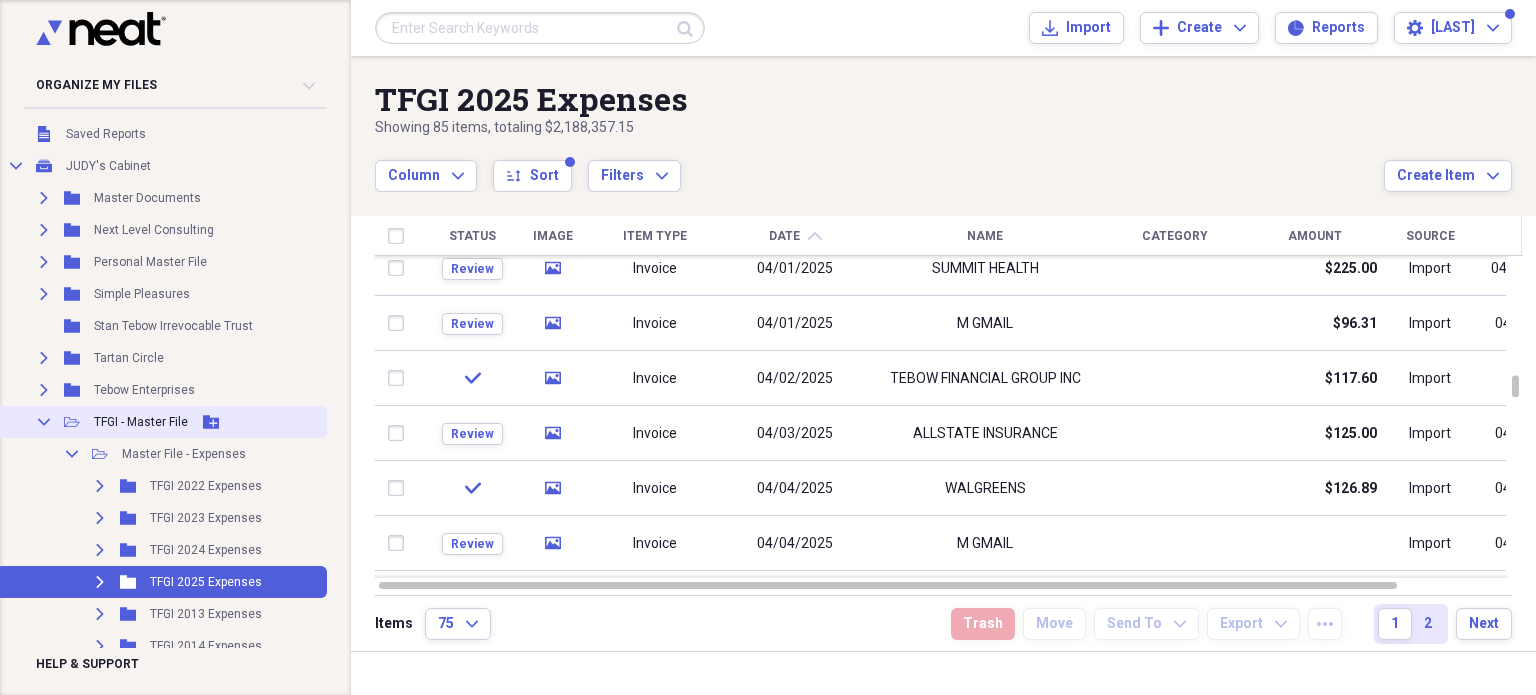 click on "Collapse" 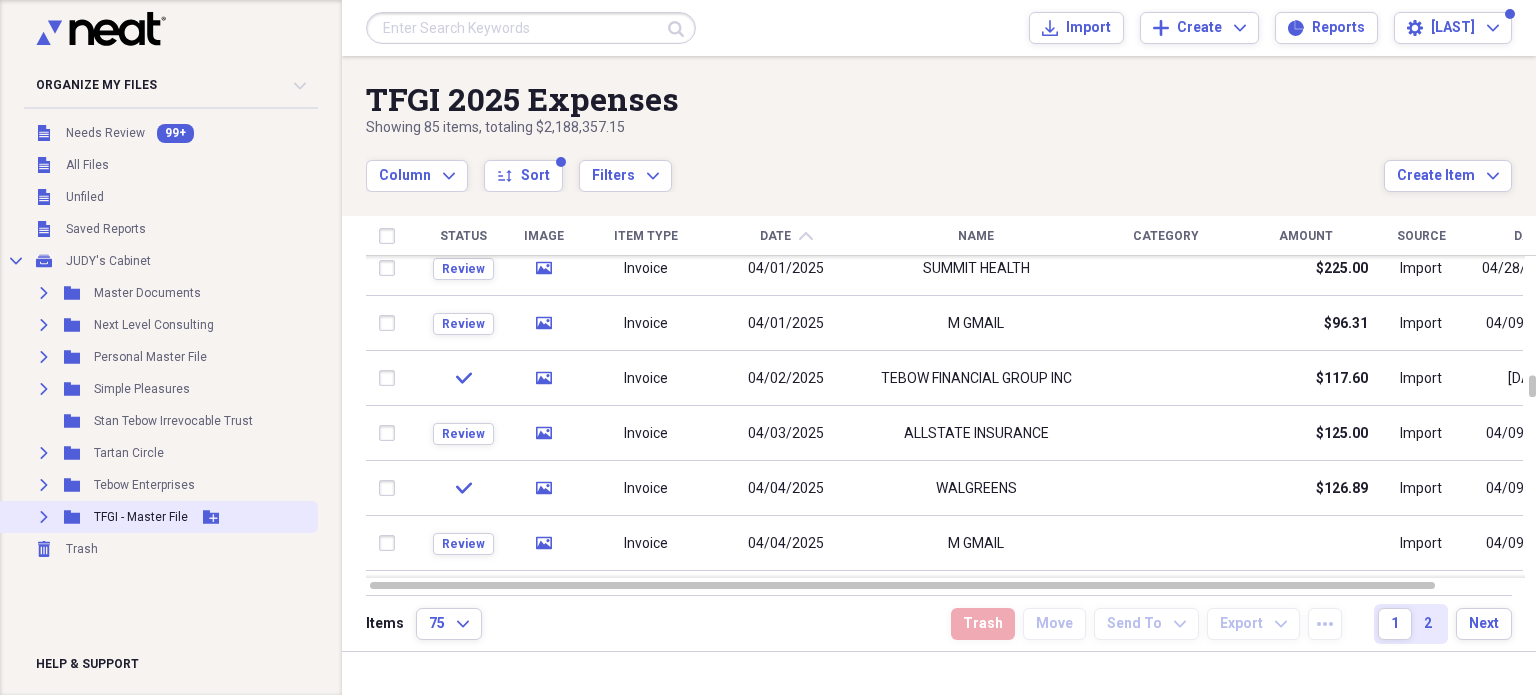 click 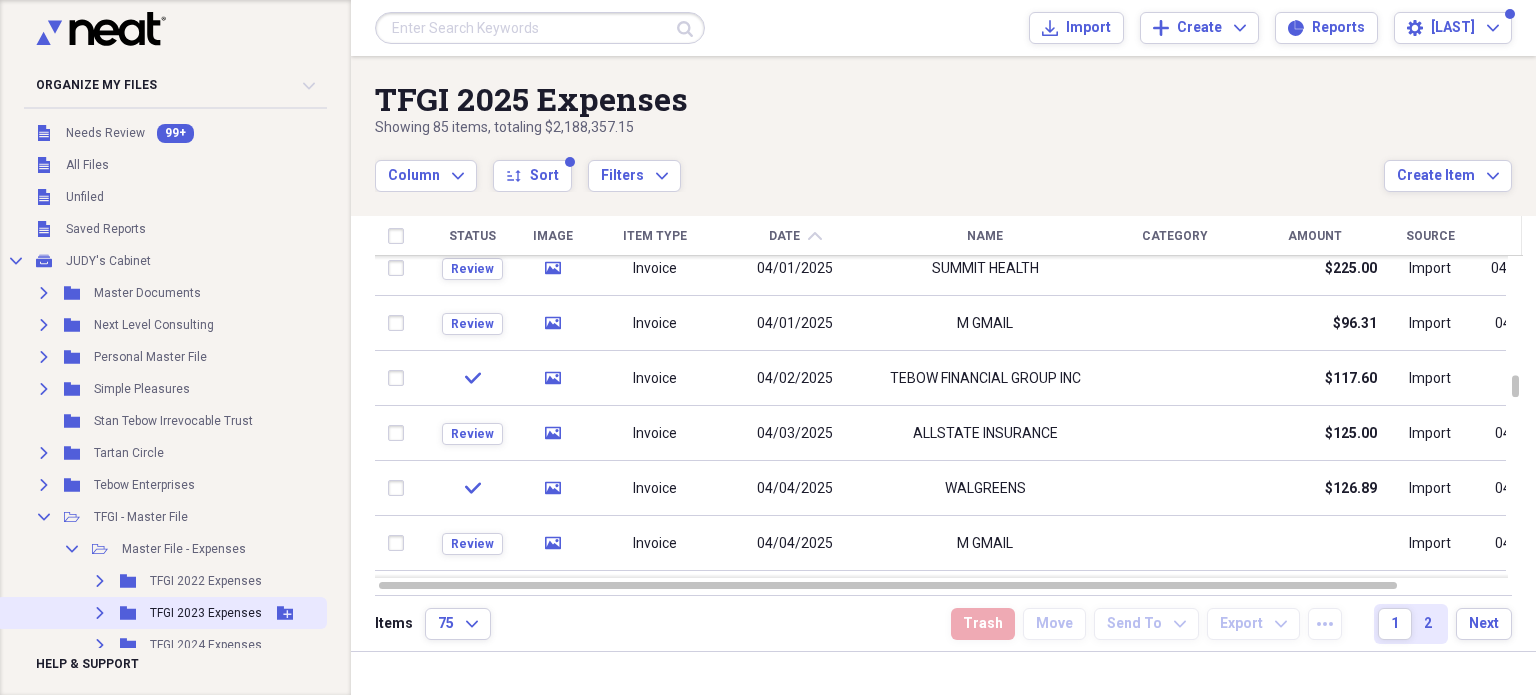 scroll, scrollTop: 200, scrollLeft: 0, axis: vertical 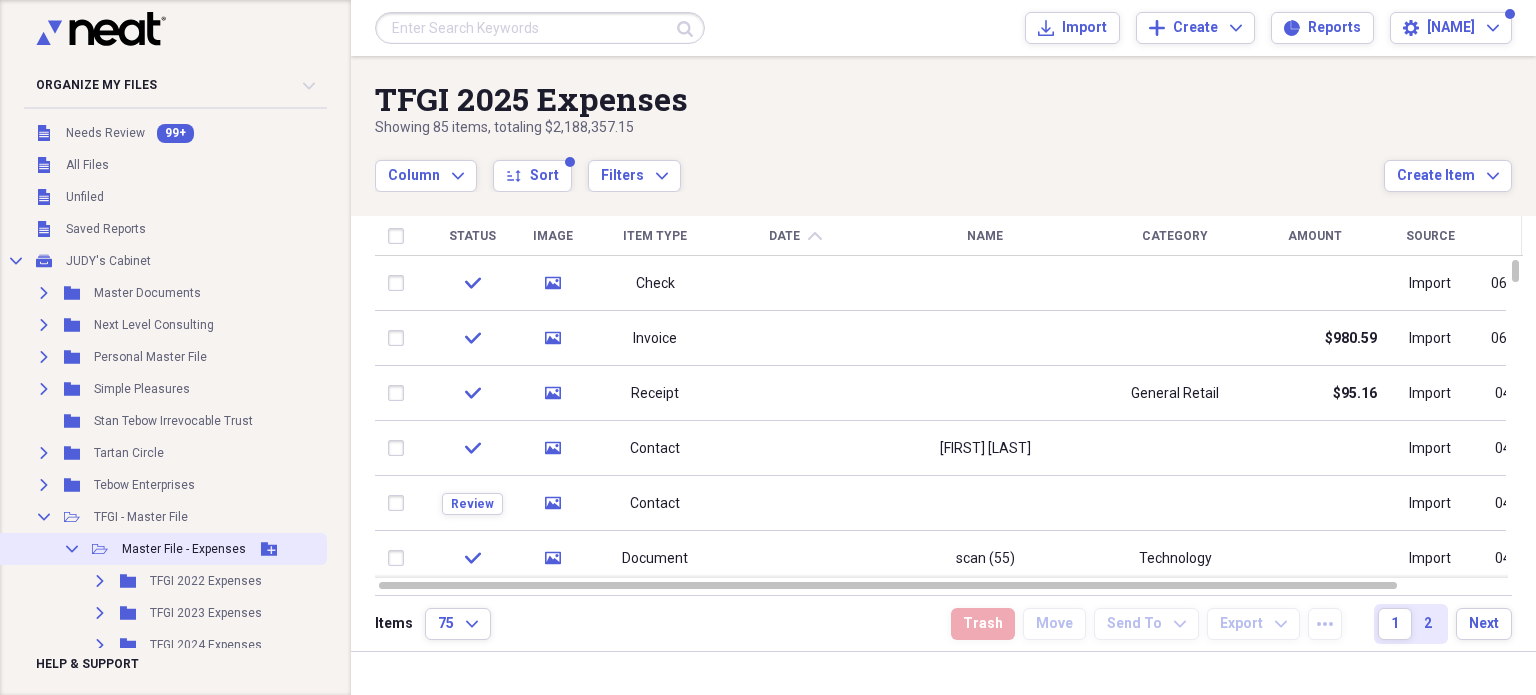 click on "Collapse" 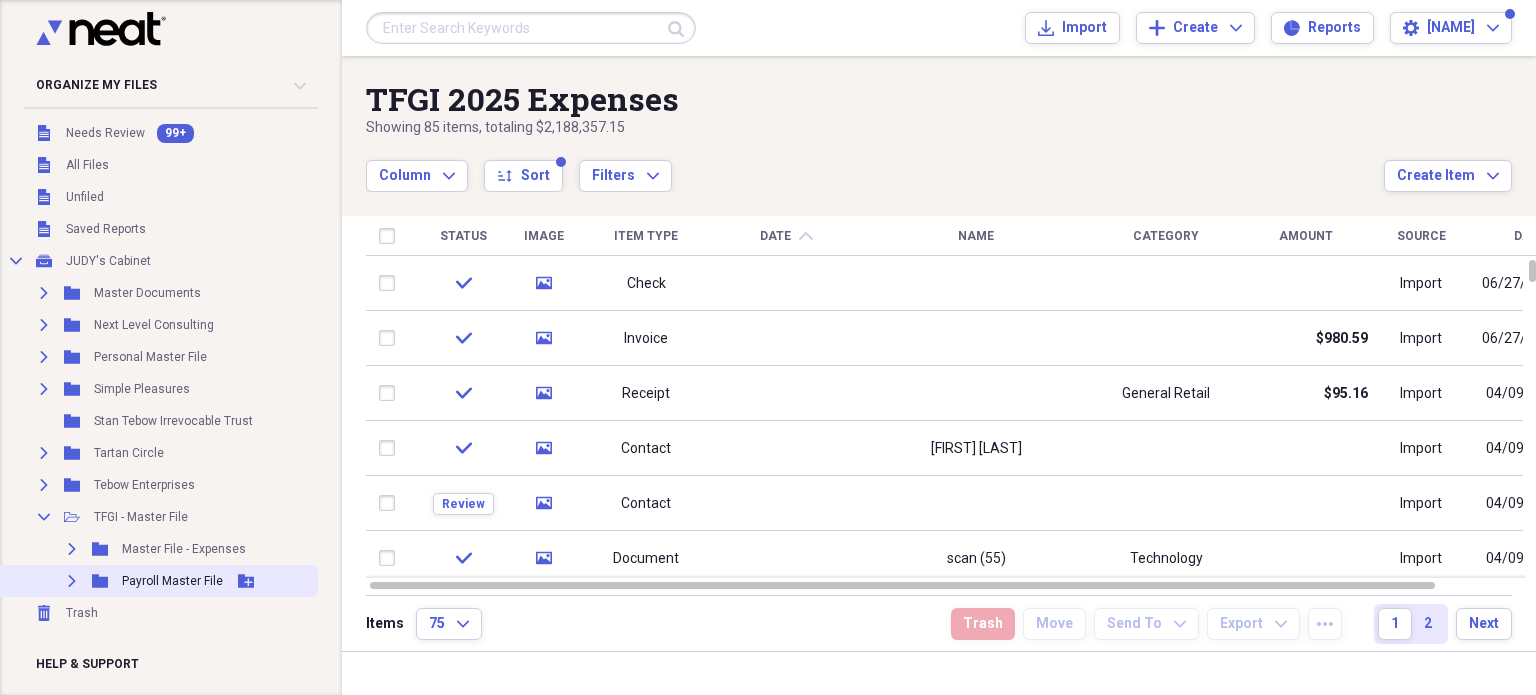 click on "Expand" 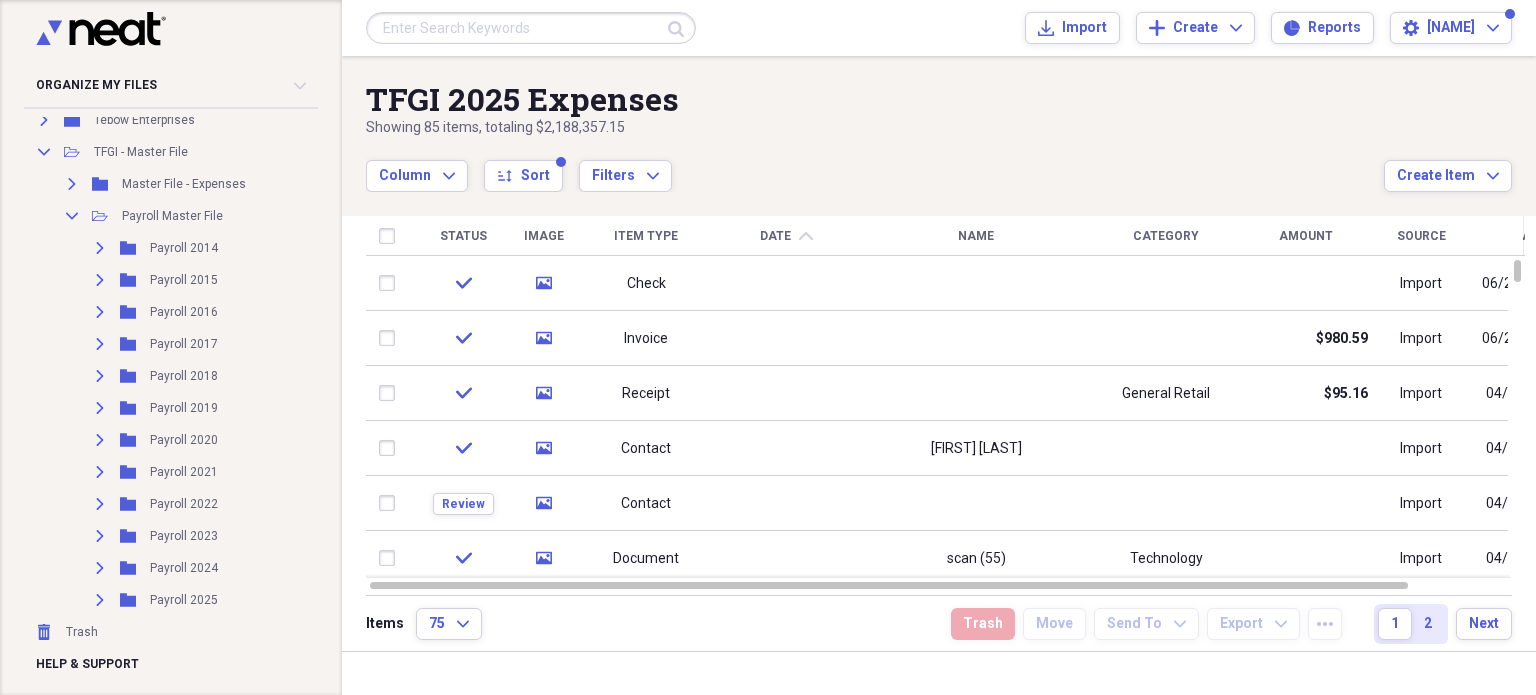 scroll, scrollTop: 378, scrollLeft: 0, axis: vertical 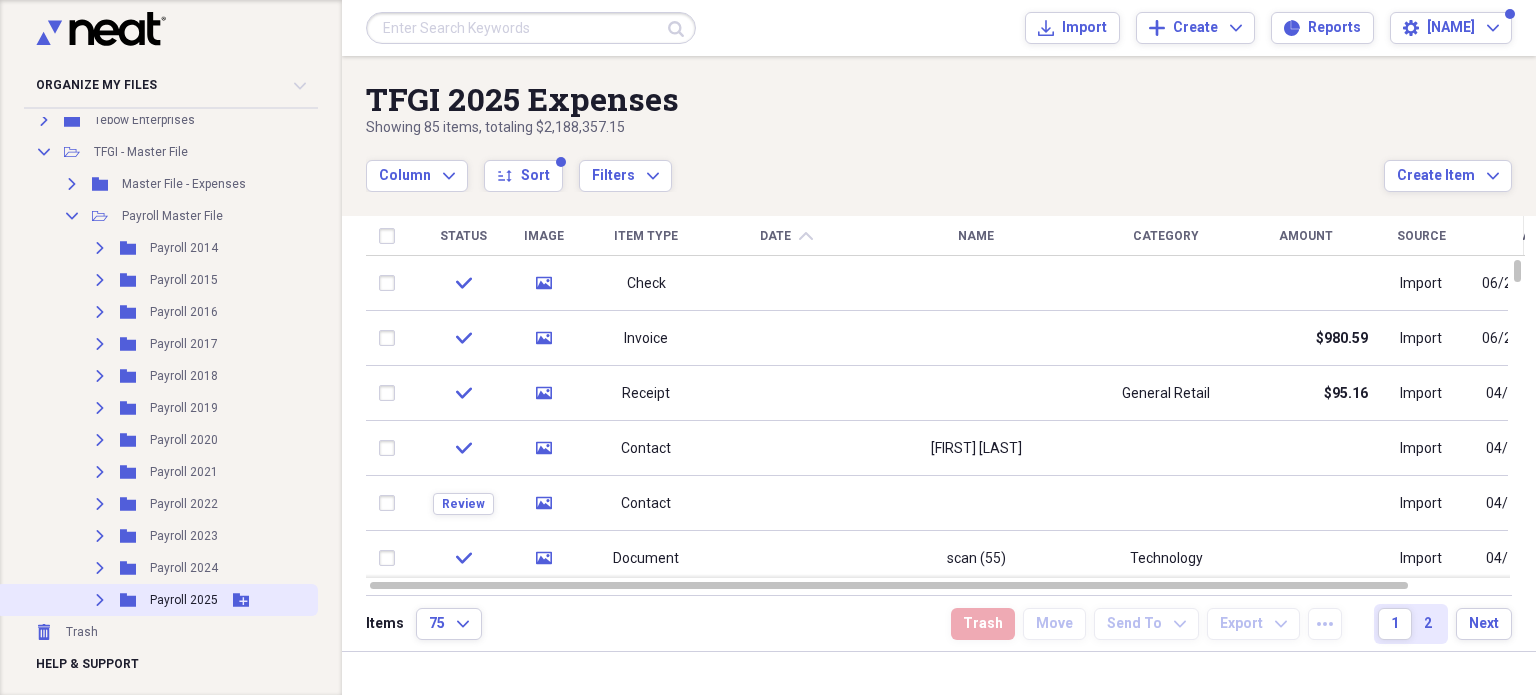 click on "Payroll 2025" at bounding box center (184, 600) 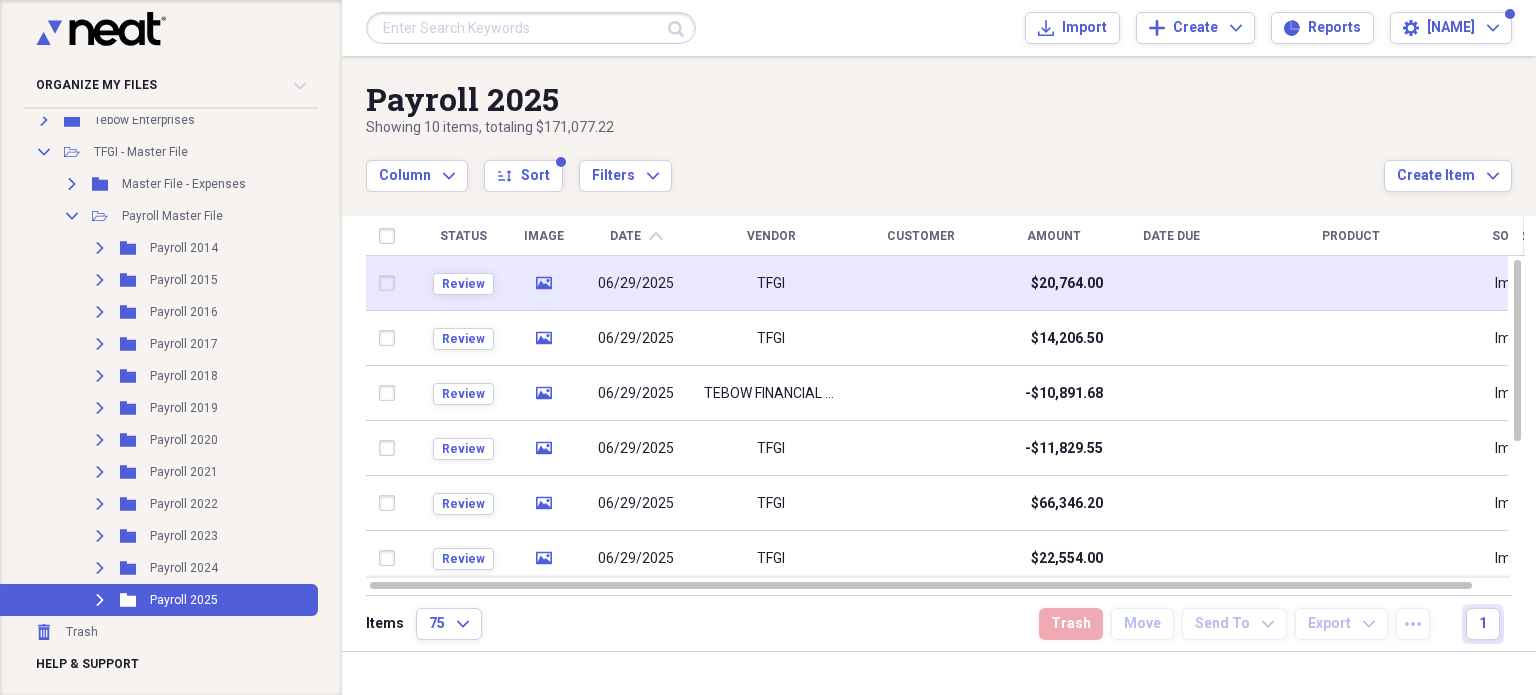 click on "06/29/2025" at bounding box center (636, 284) 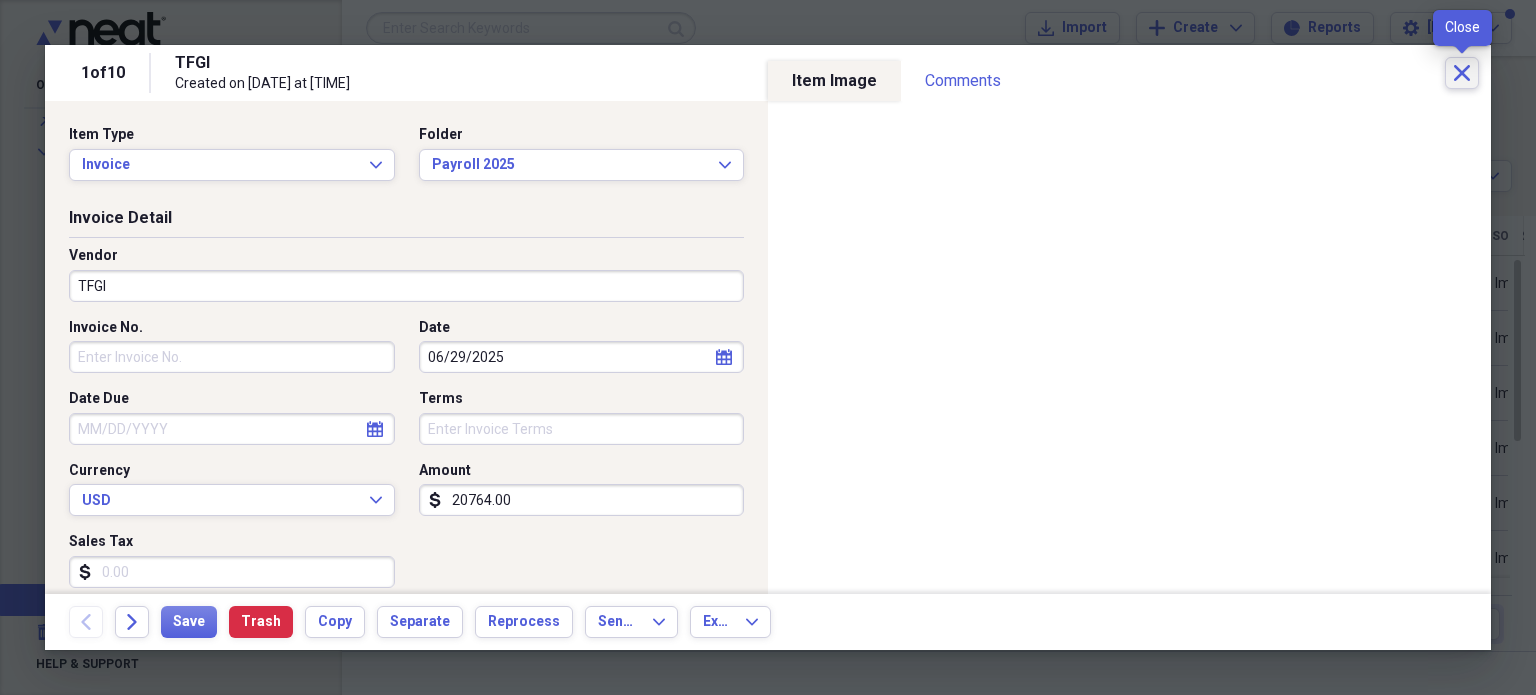 click 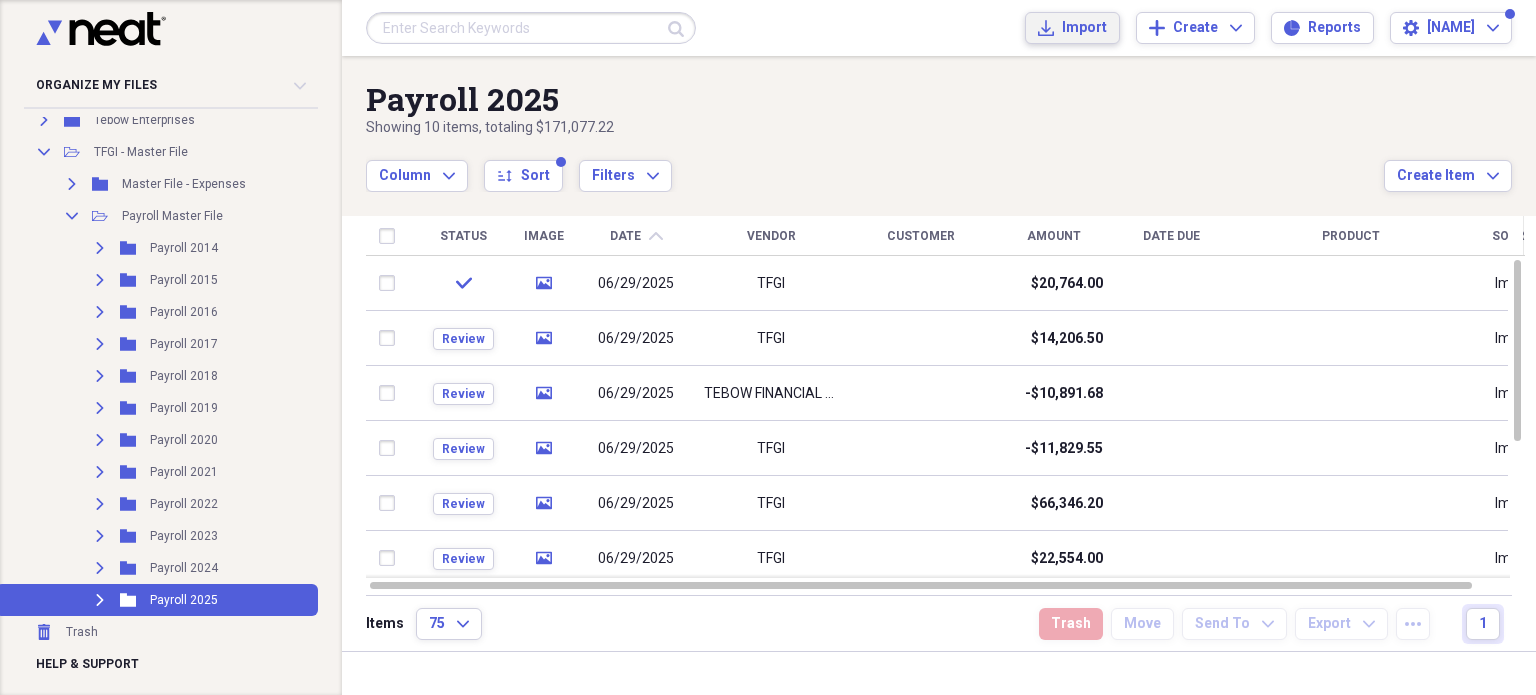 click on "Import" at bounding box center (1084, 28) 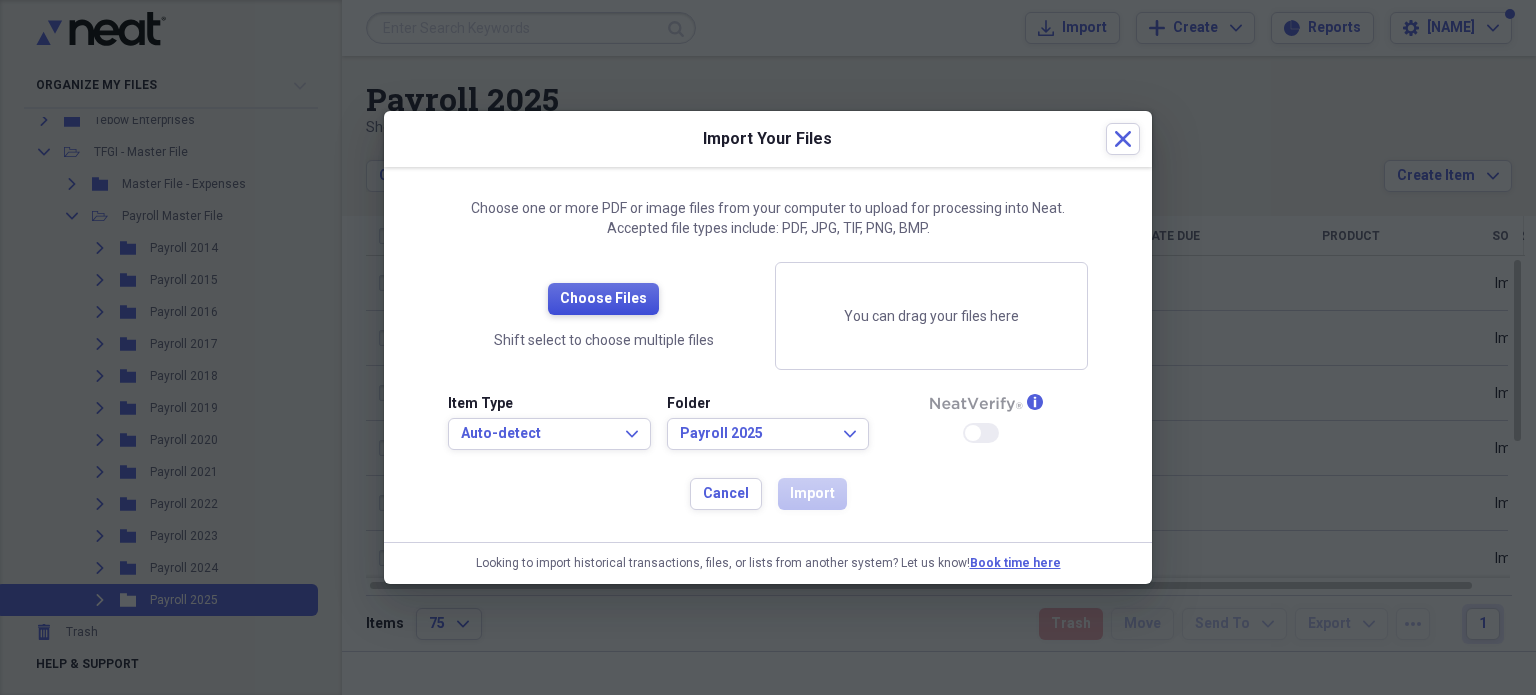 click on "Choose Files" at bounding box center (603, 299) 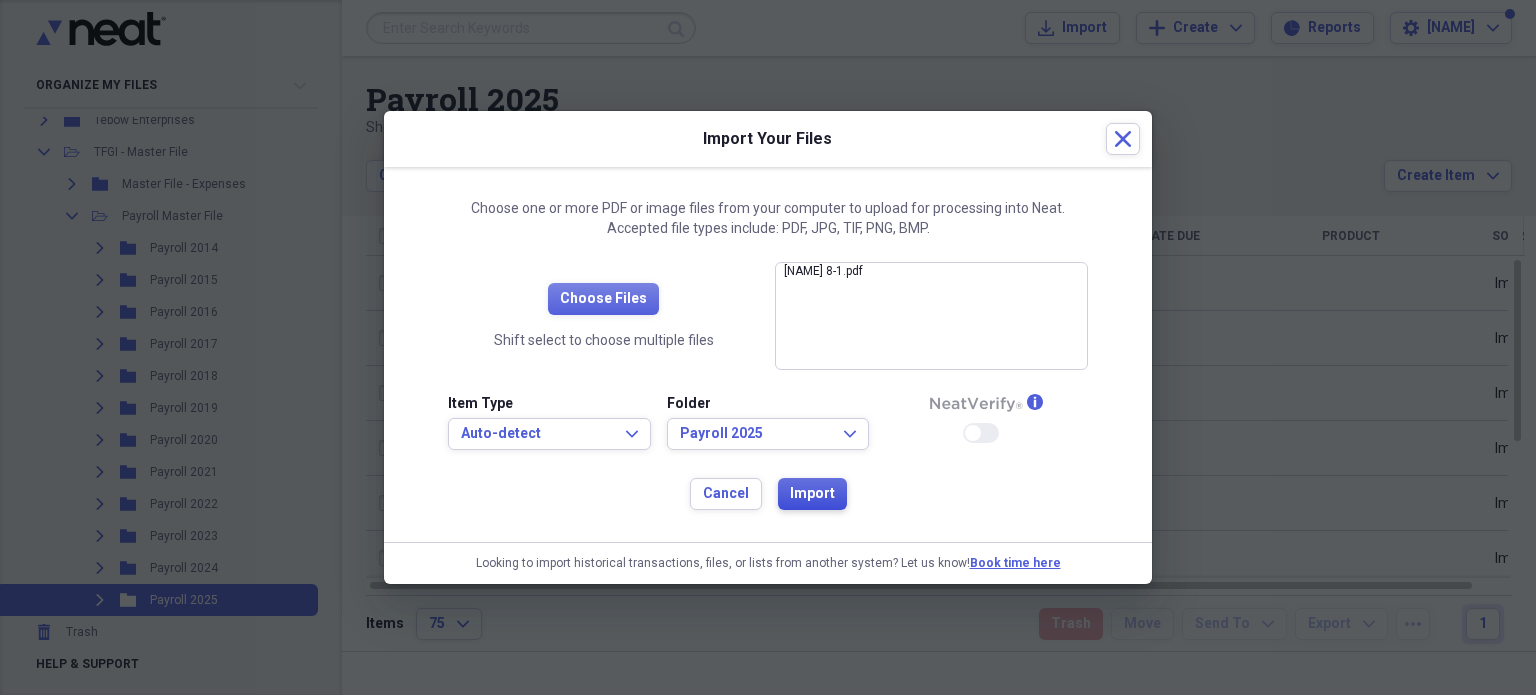 click on "Import" at bounding box center (812, 494) 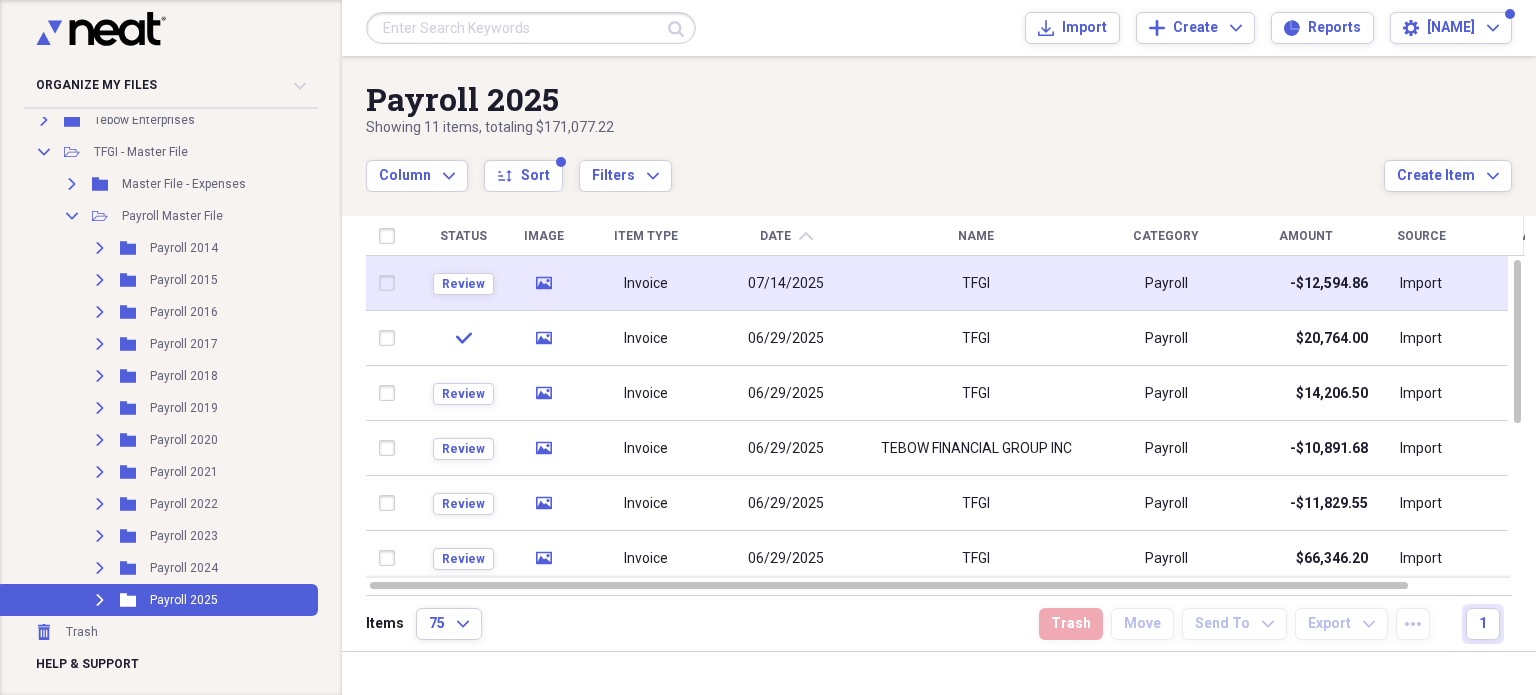 click on "TFGI" at bounding box center [976, 283] 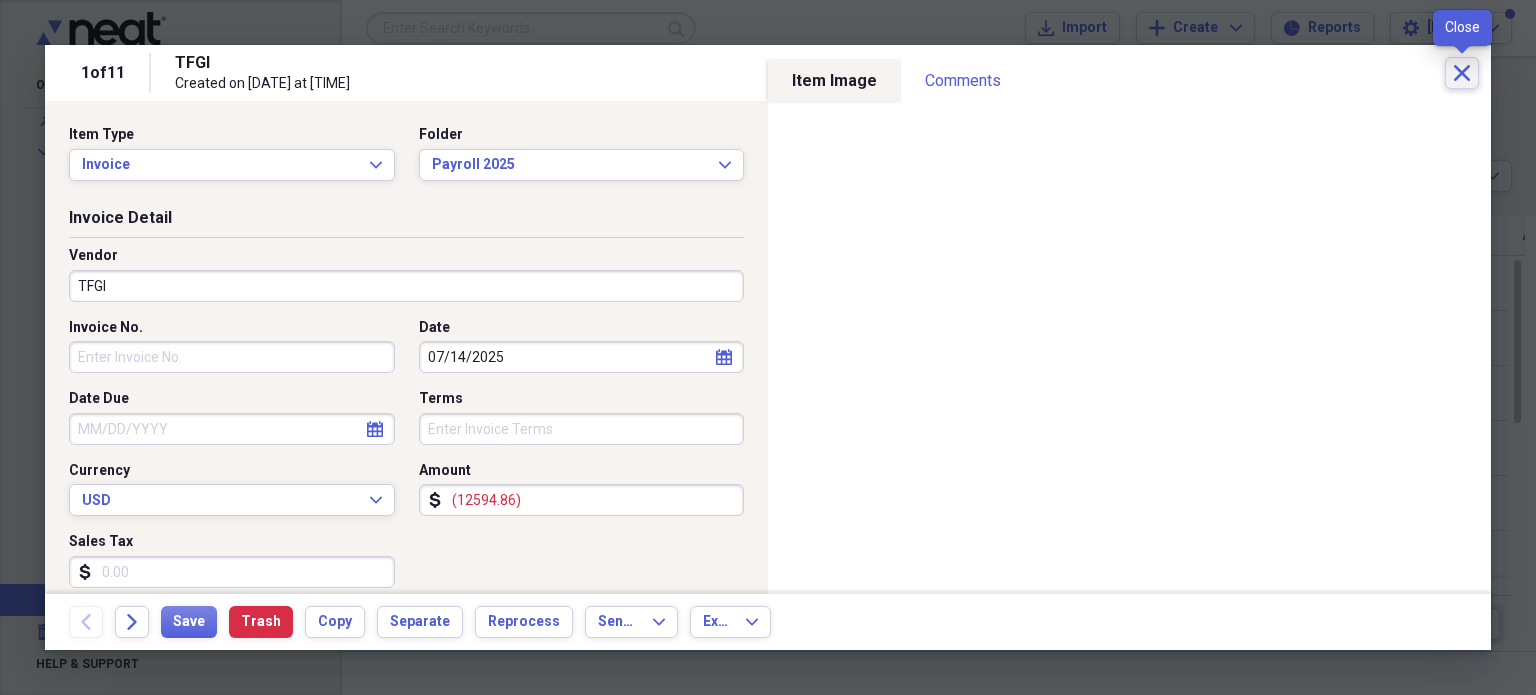 click 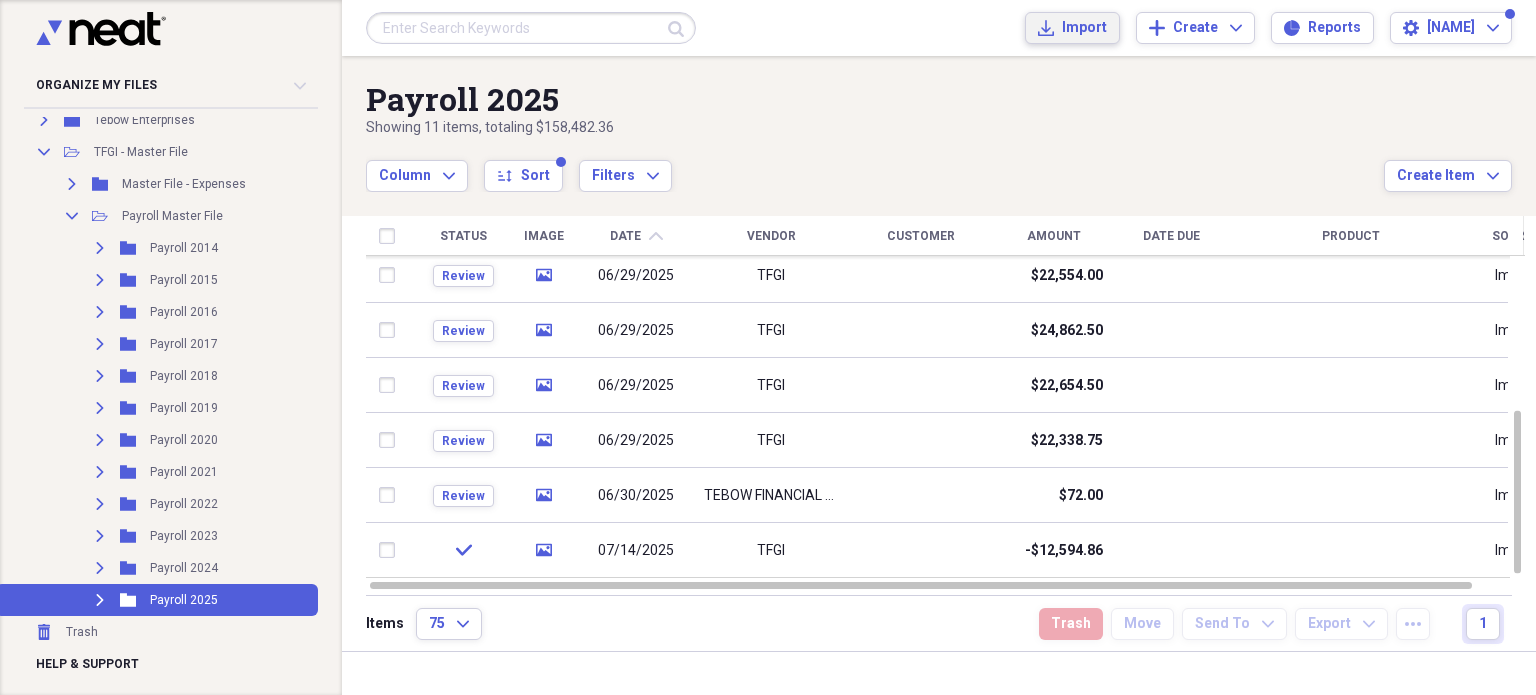 click on "Import" at bounding box center (1084, 28) 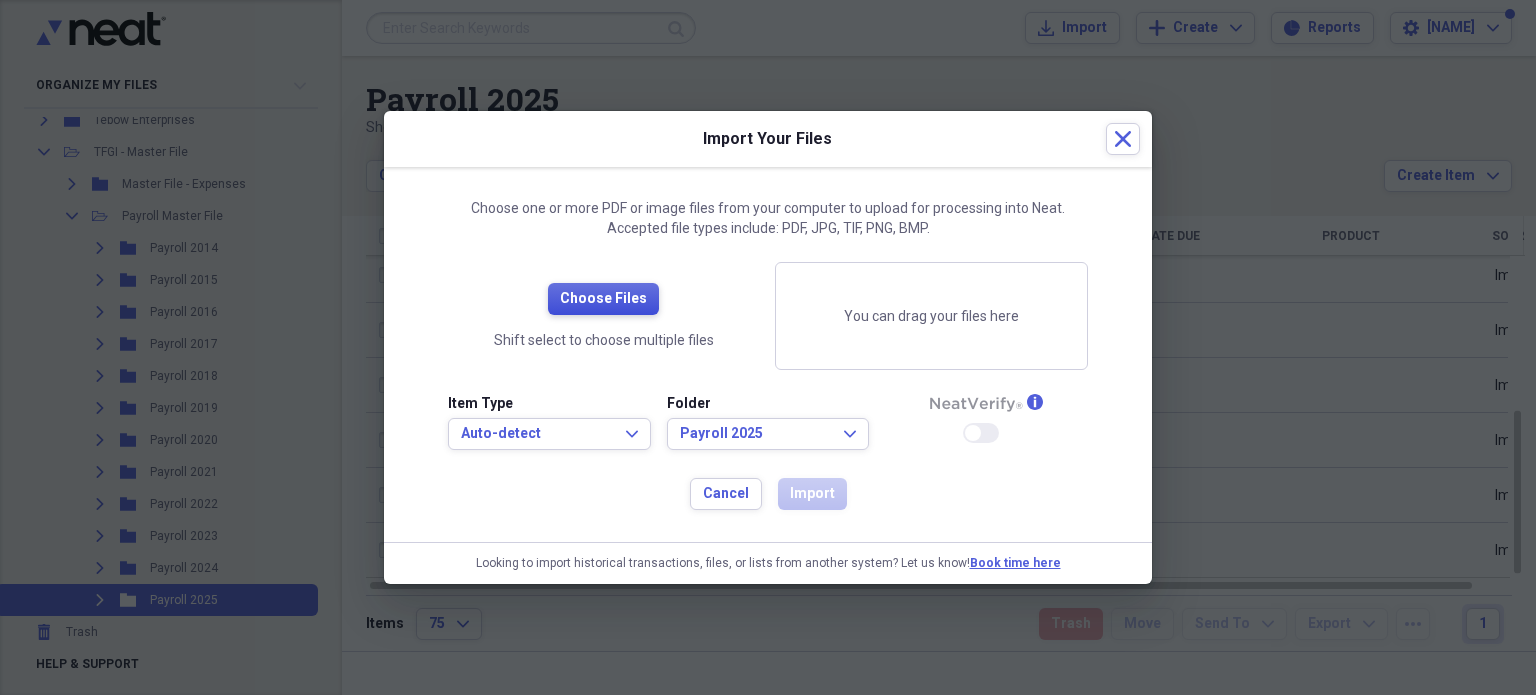 click on "Choose Files" at bounding box center [603, 299] 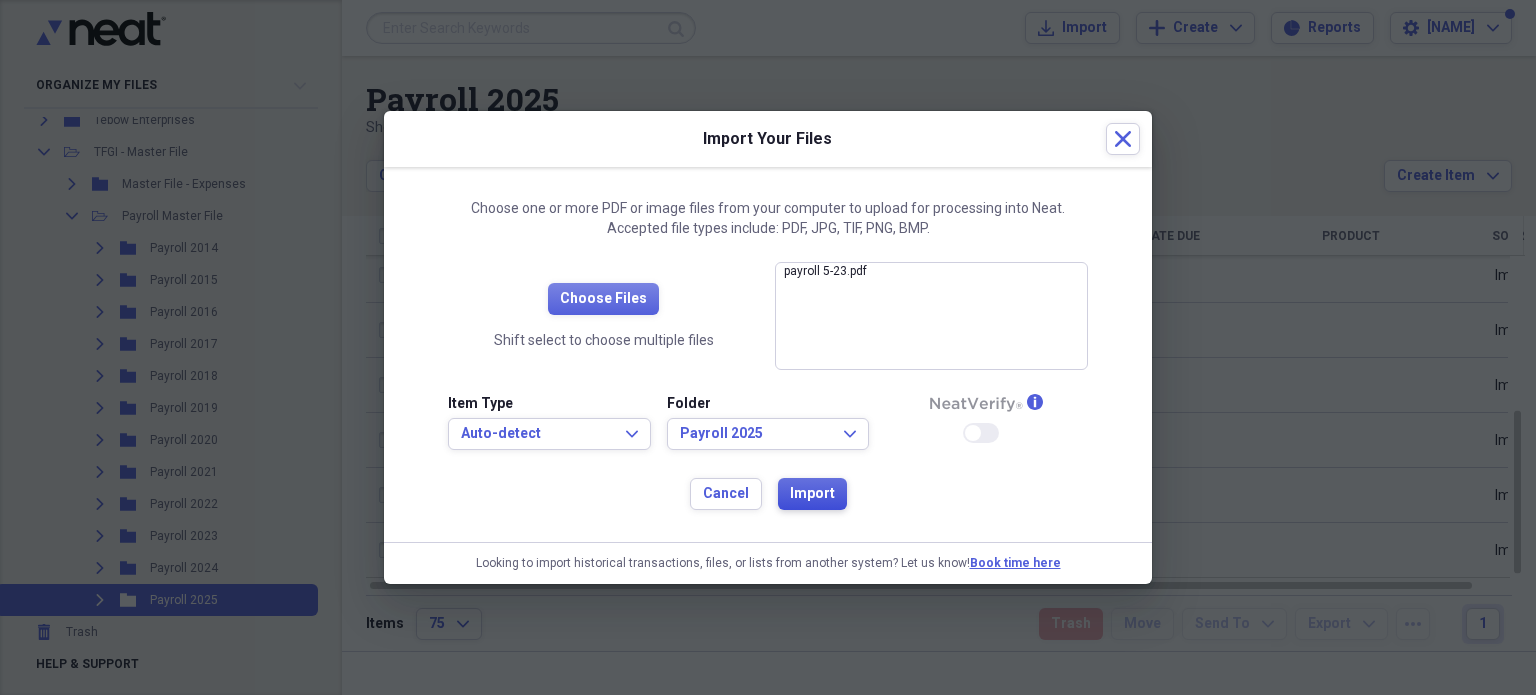 click on "Import" at bounding box center (812, 494) 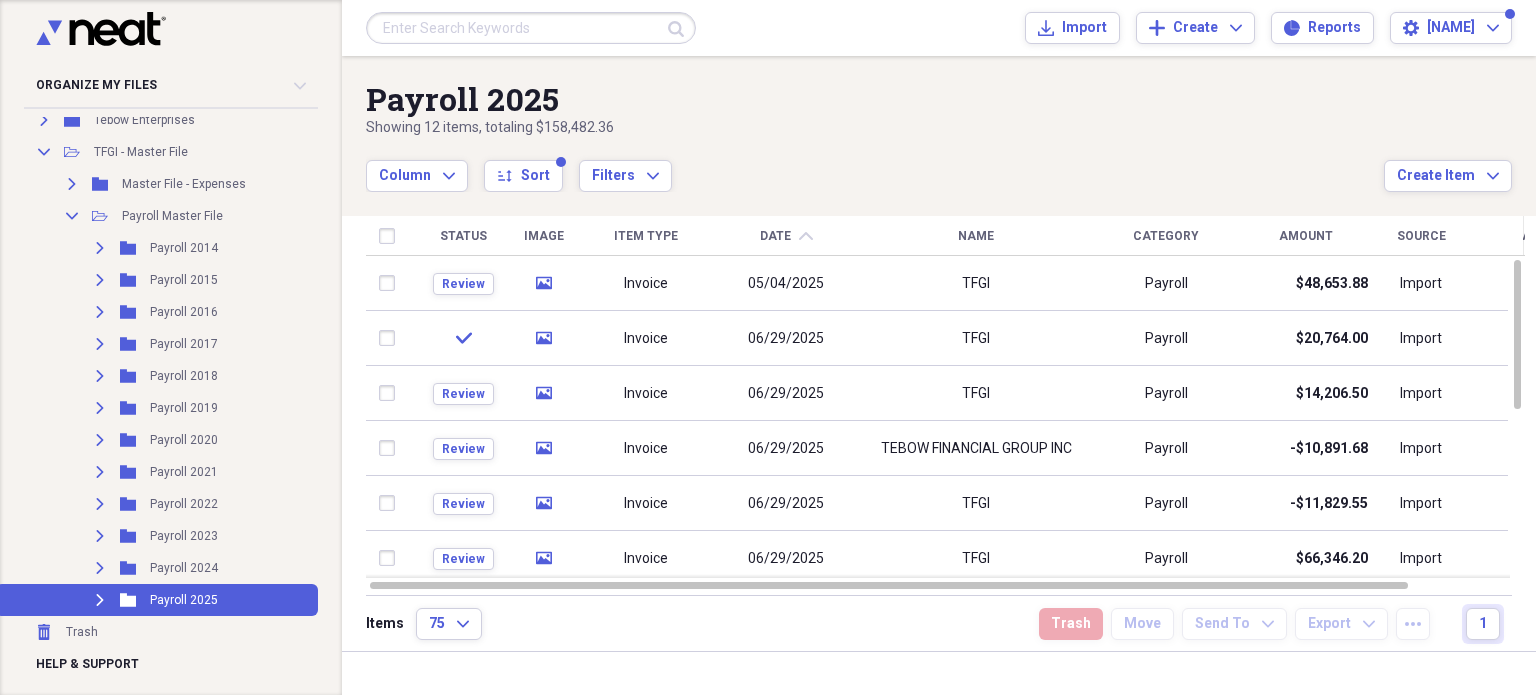 click on "Payroll 2025 Showing 12 items , totaling [PRICE] Column Expand sort Sort Filters  Expand Create Item Expand" at bounding box center [939, 124] 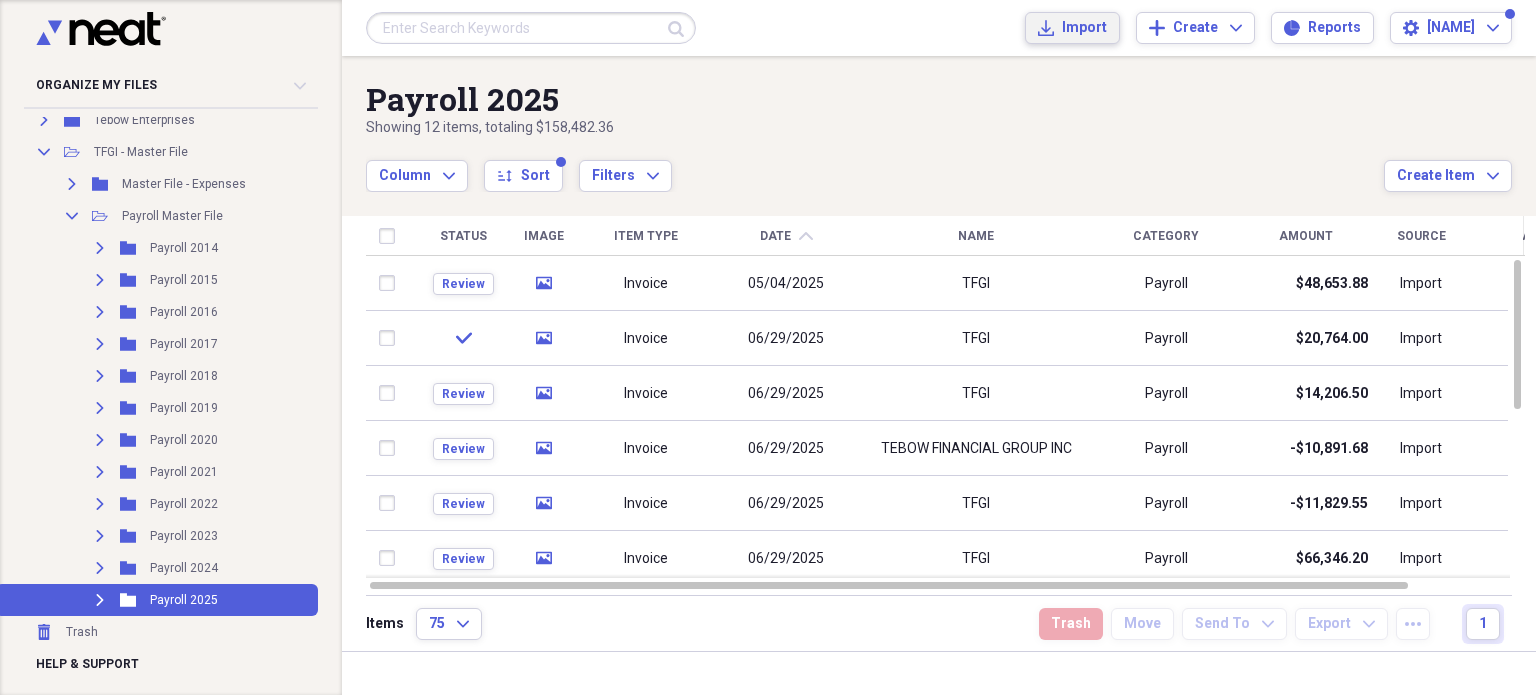 click on "Import" at bounding box center [1084, 28] 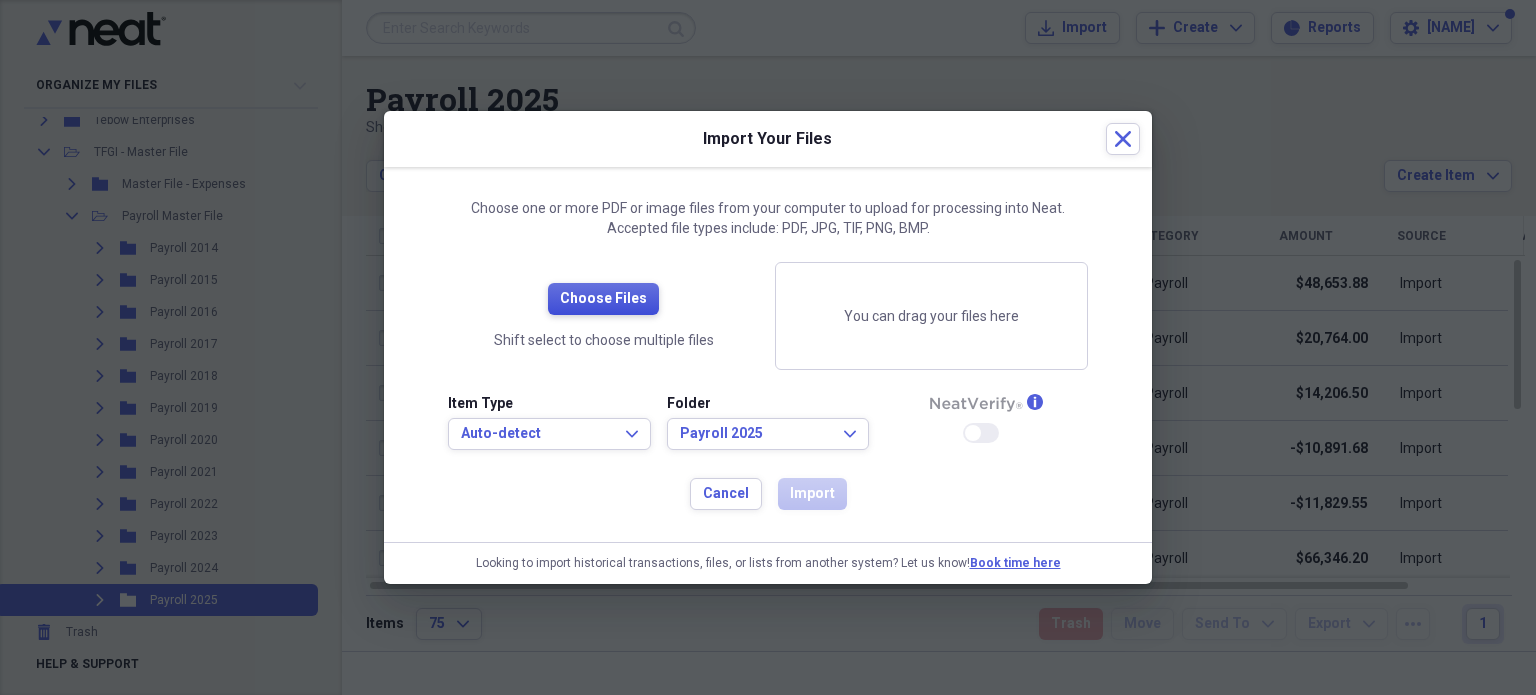 click on "Choose Files" at bounding box center (603, 299) 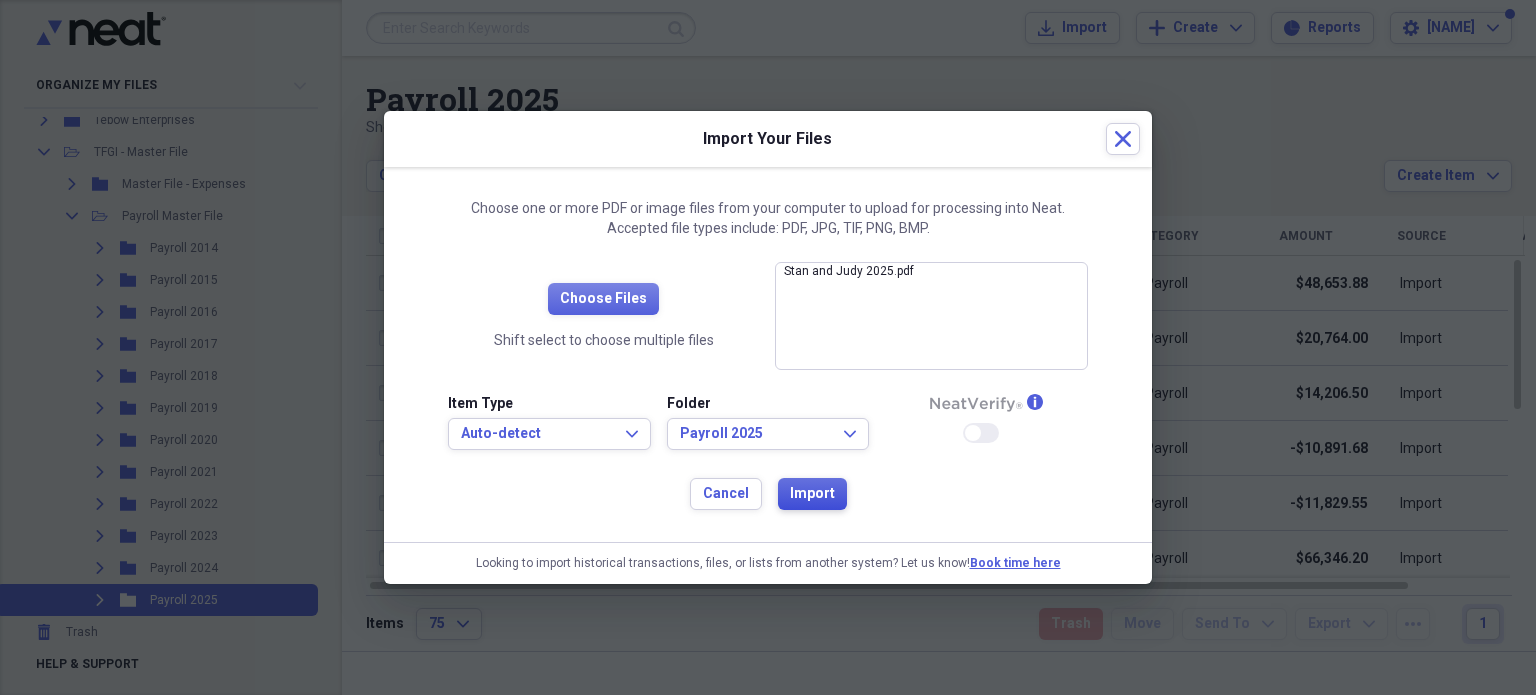 click on "Import" at bounding box center [812, 494] 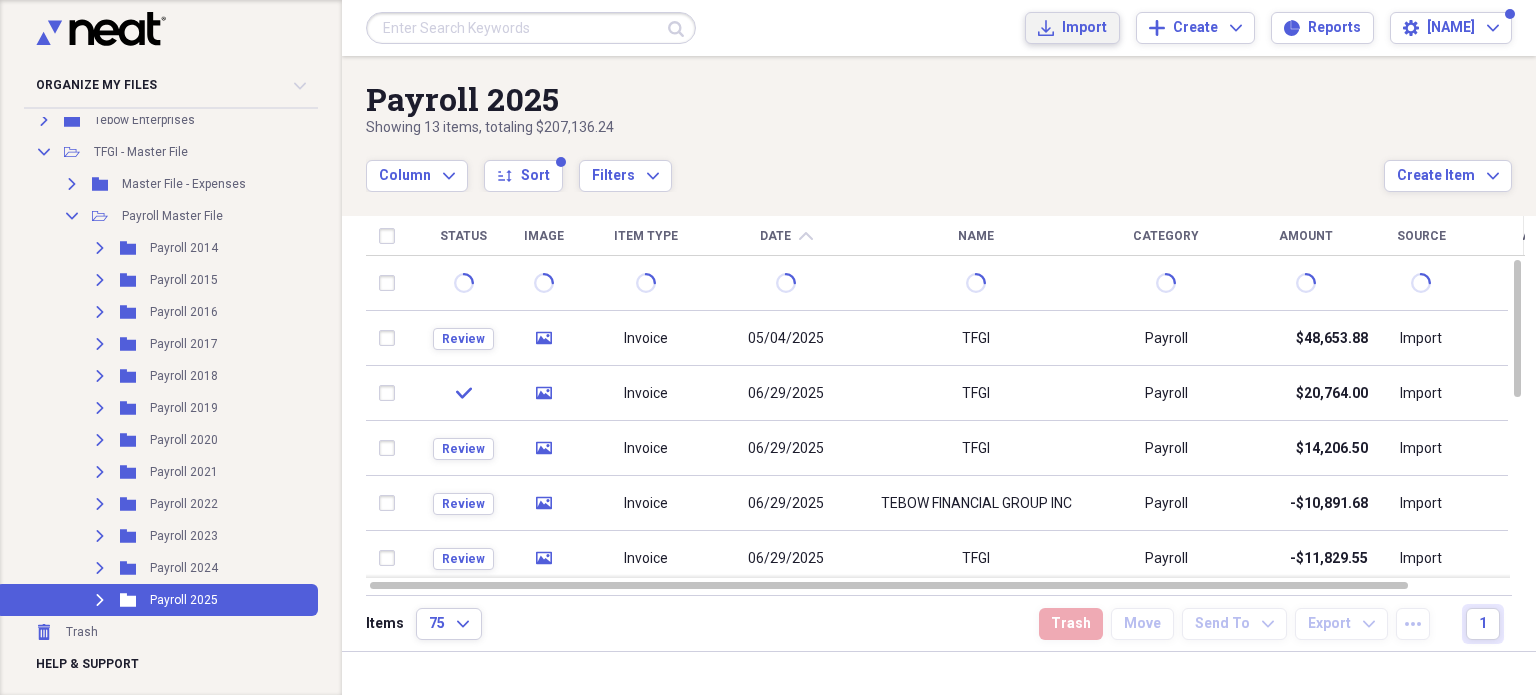 type 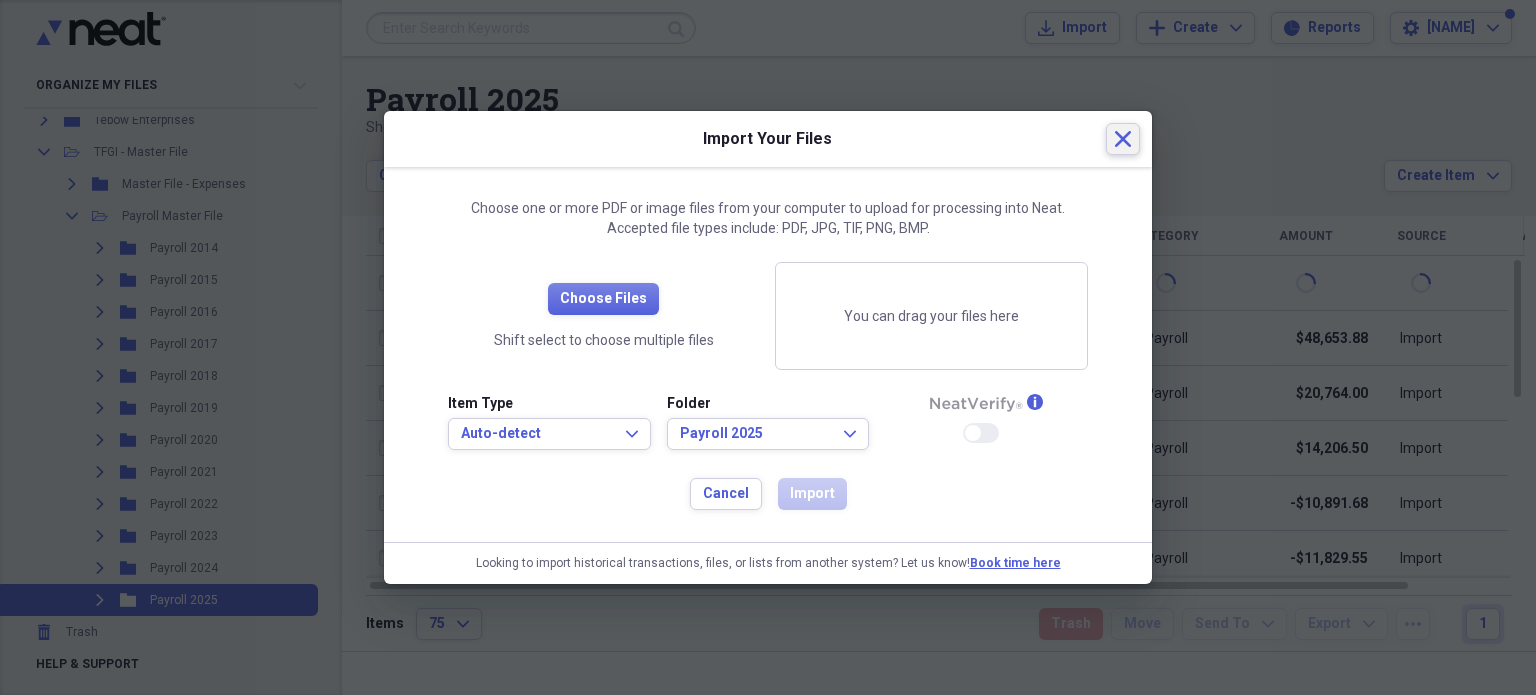click on "Close" at bounding box center (1123, 139) 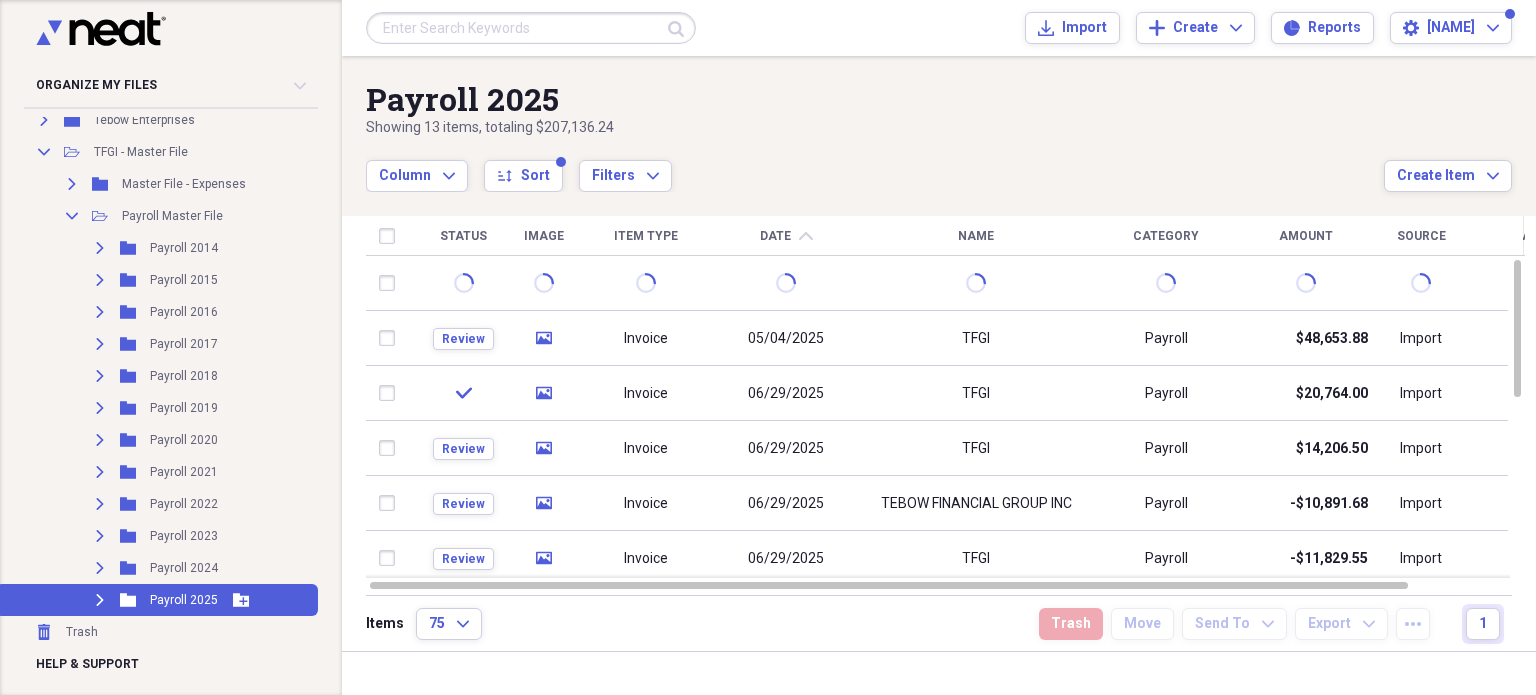 click on "Expand" 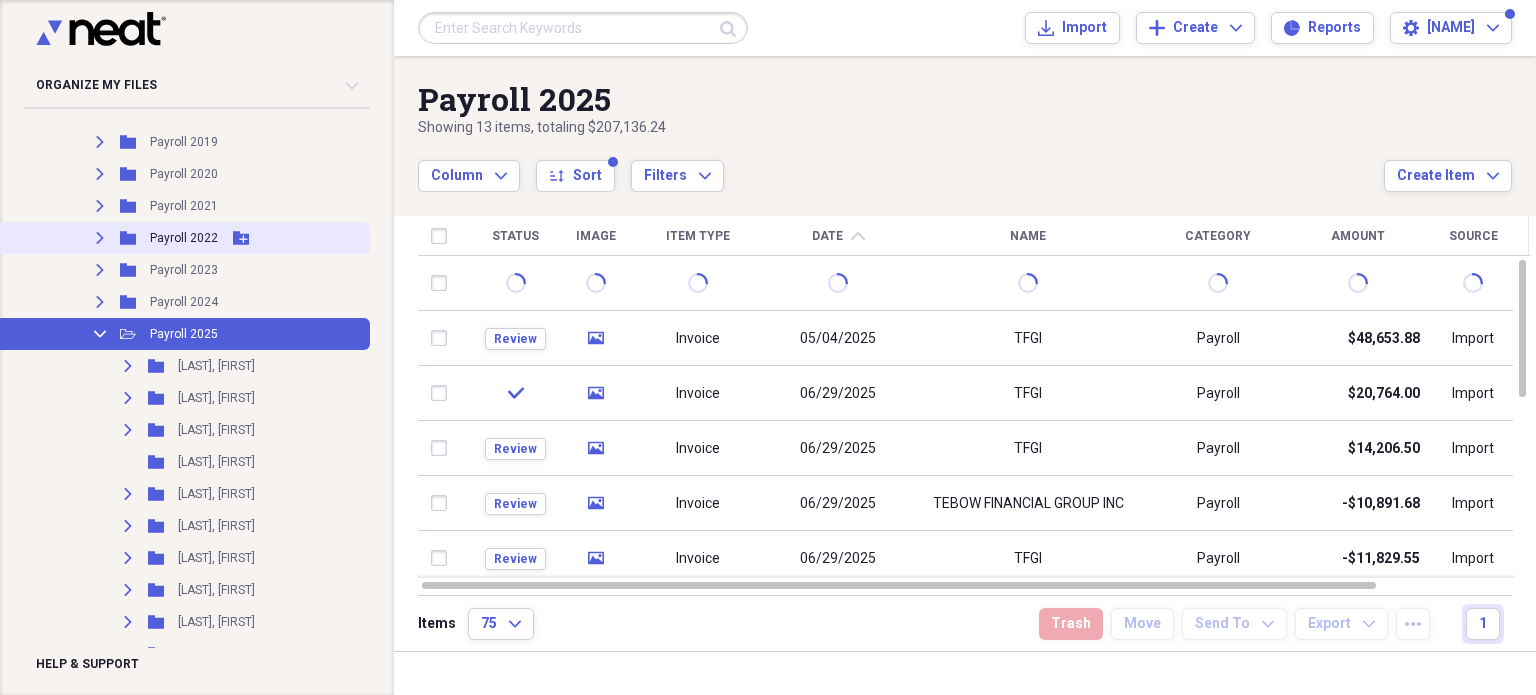 scroll, scrollTop: 678, scrollLeft: 0, axis: vertical 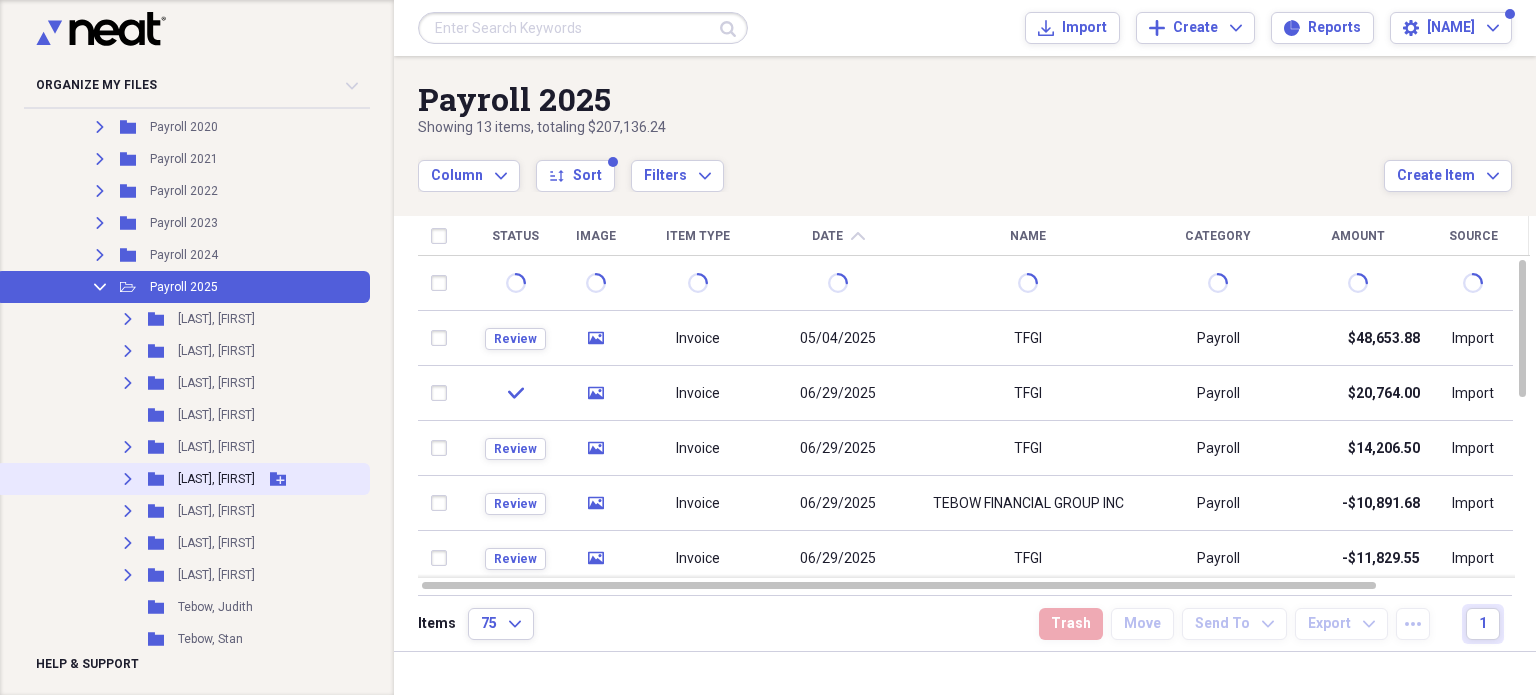 click on "[LAST], [FIRST]" at bounding box center [216, 479] 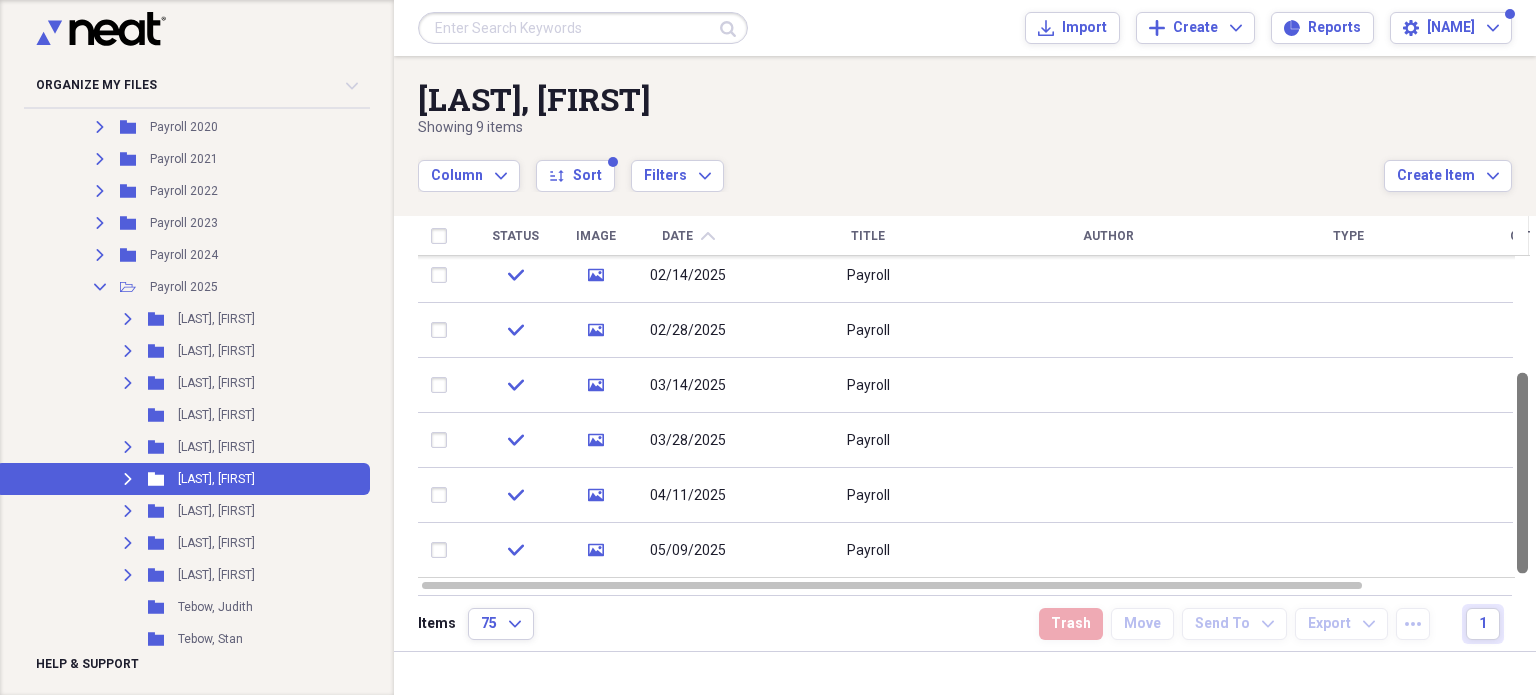 drag, startPoint x: 1530, startPoint y: 444, endPoint x: 1530, endPoint y: 506, distance: 62 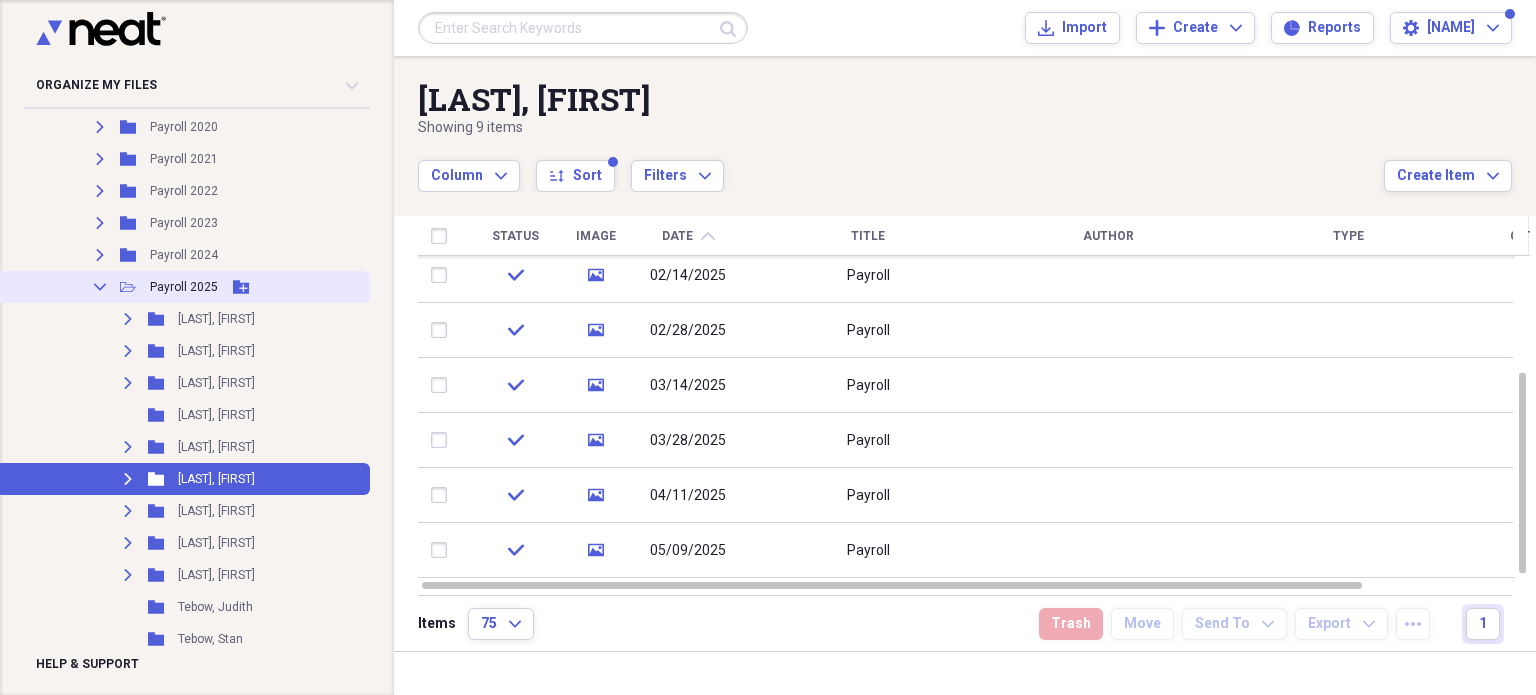 click on "Payroll 2025" at bounding box center (184, 287) 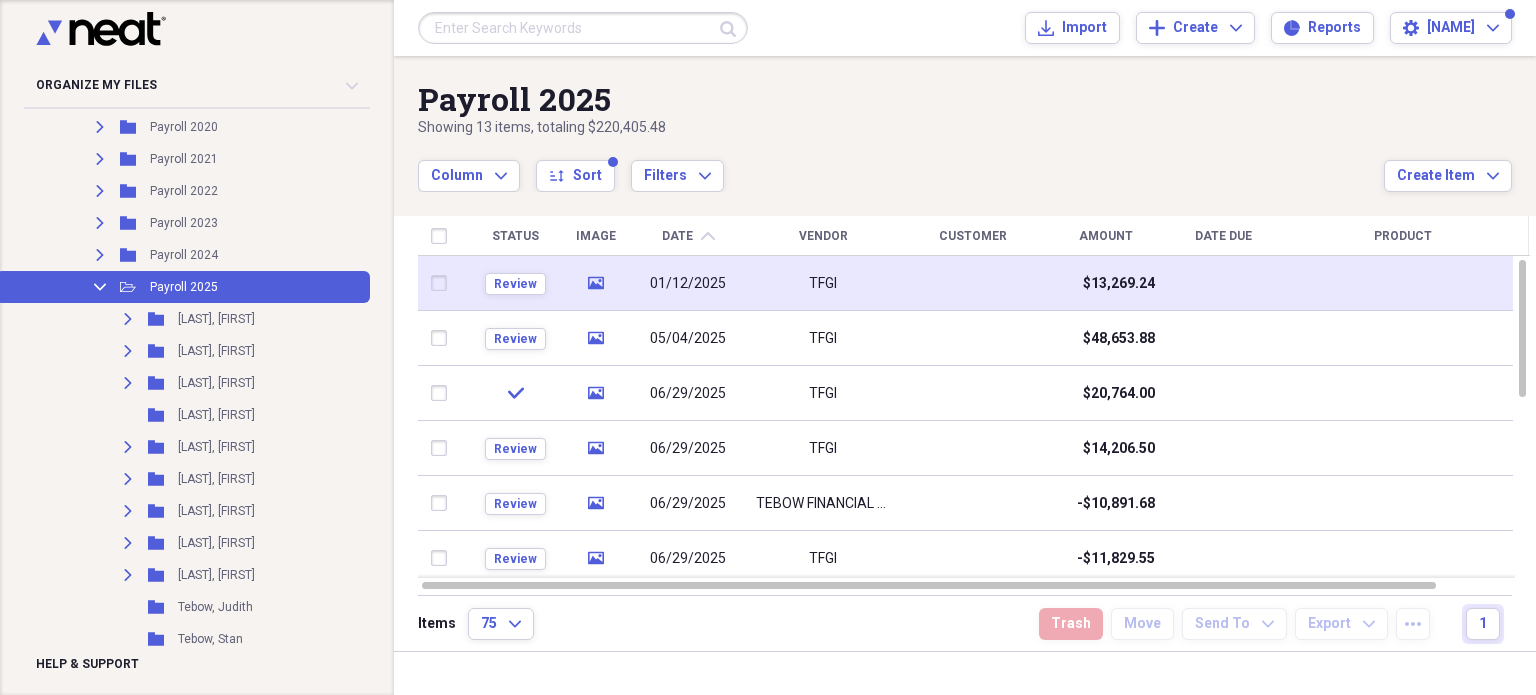 click on "01/12/2025" at bounding box center (688, 284) 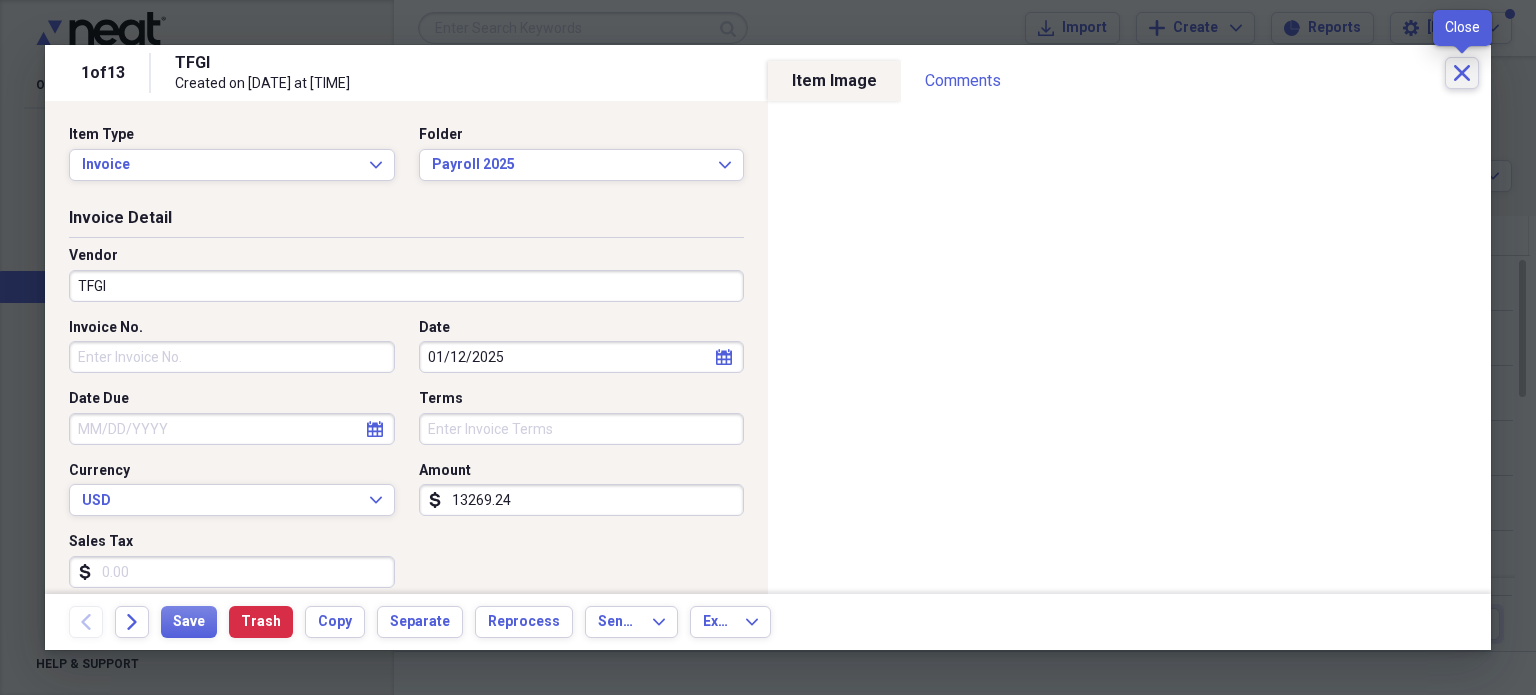 click on "Close" 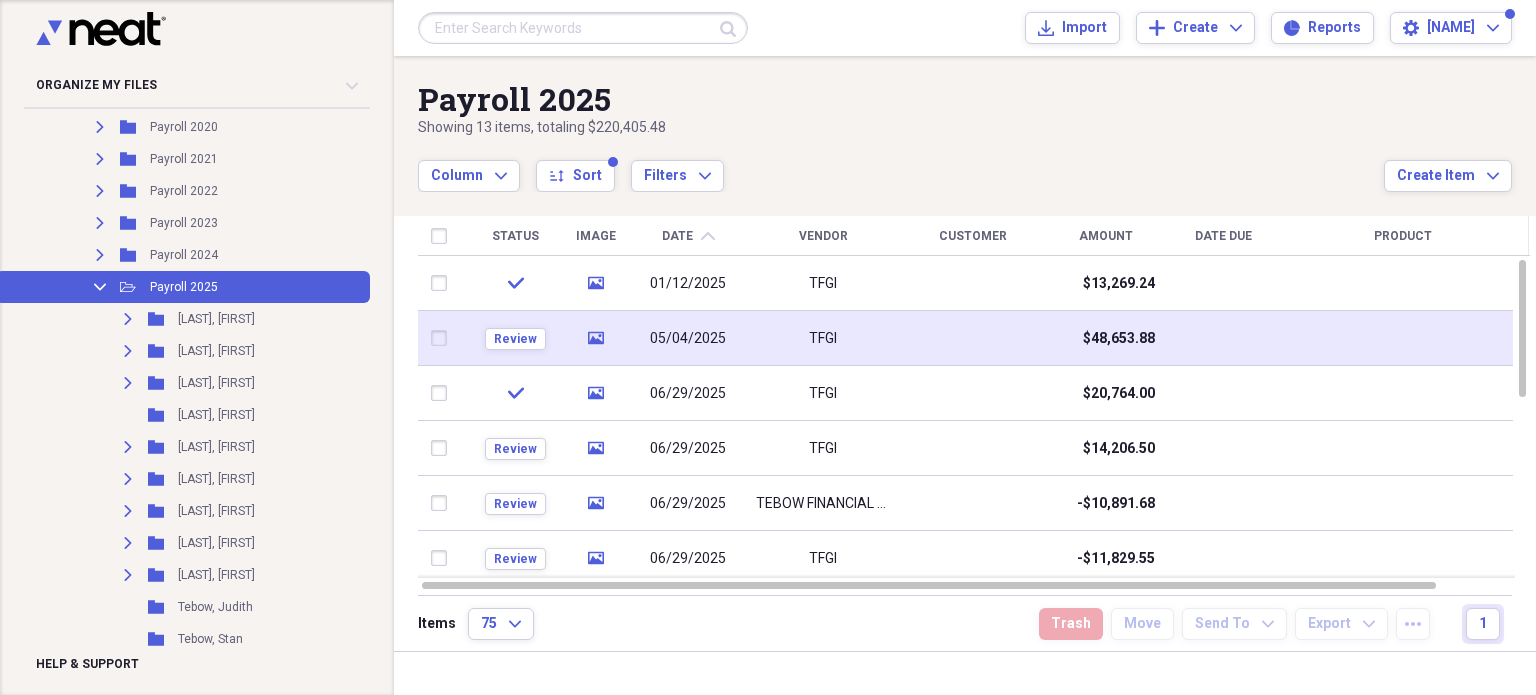 click on "05/04/2025" at bounding box center (688, 339) 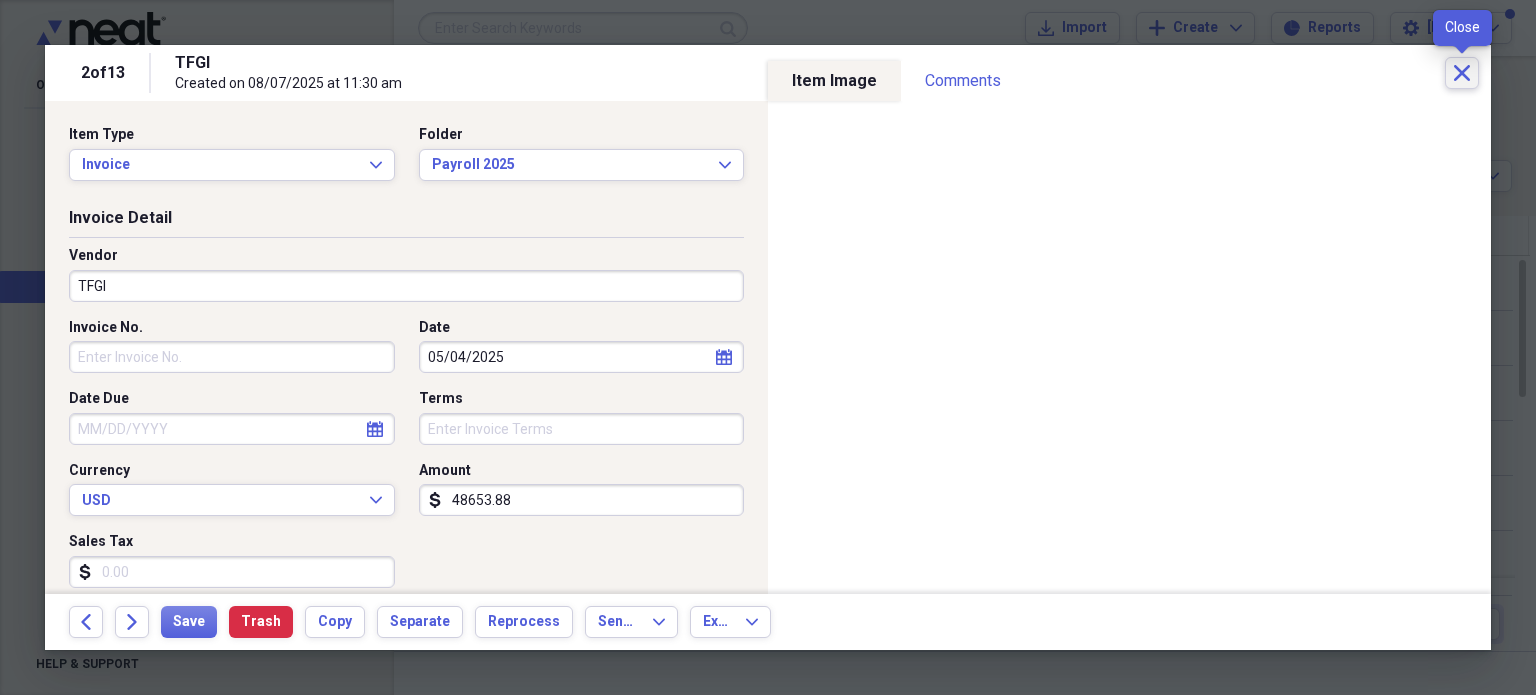 click on "Close" 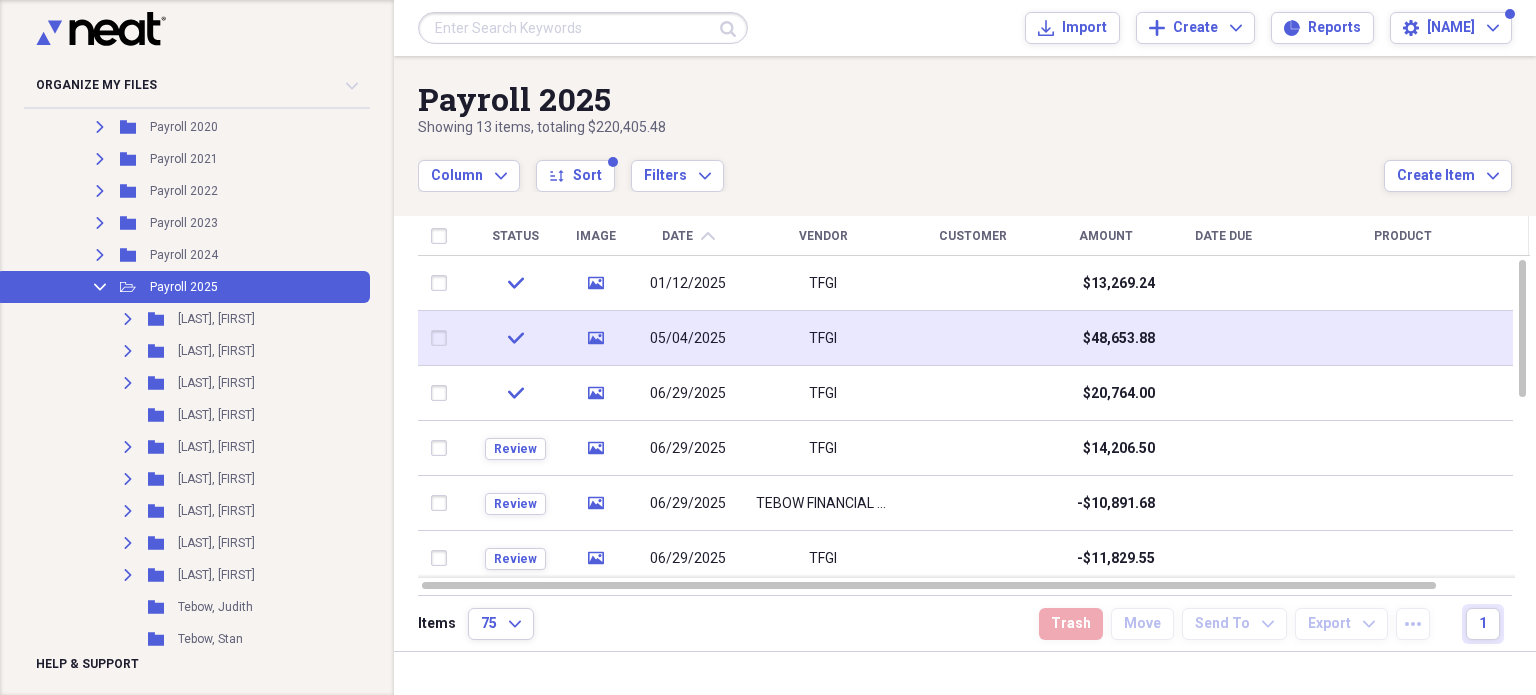 click on "$48,653.88" at bounding box center [1105, 338] 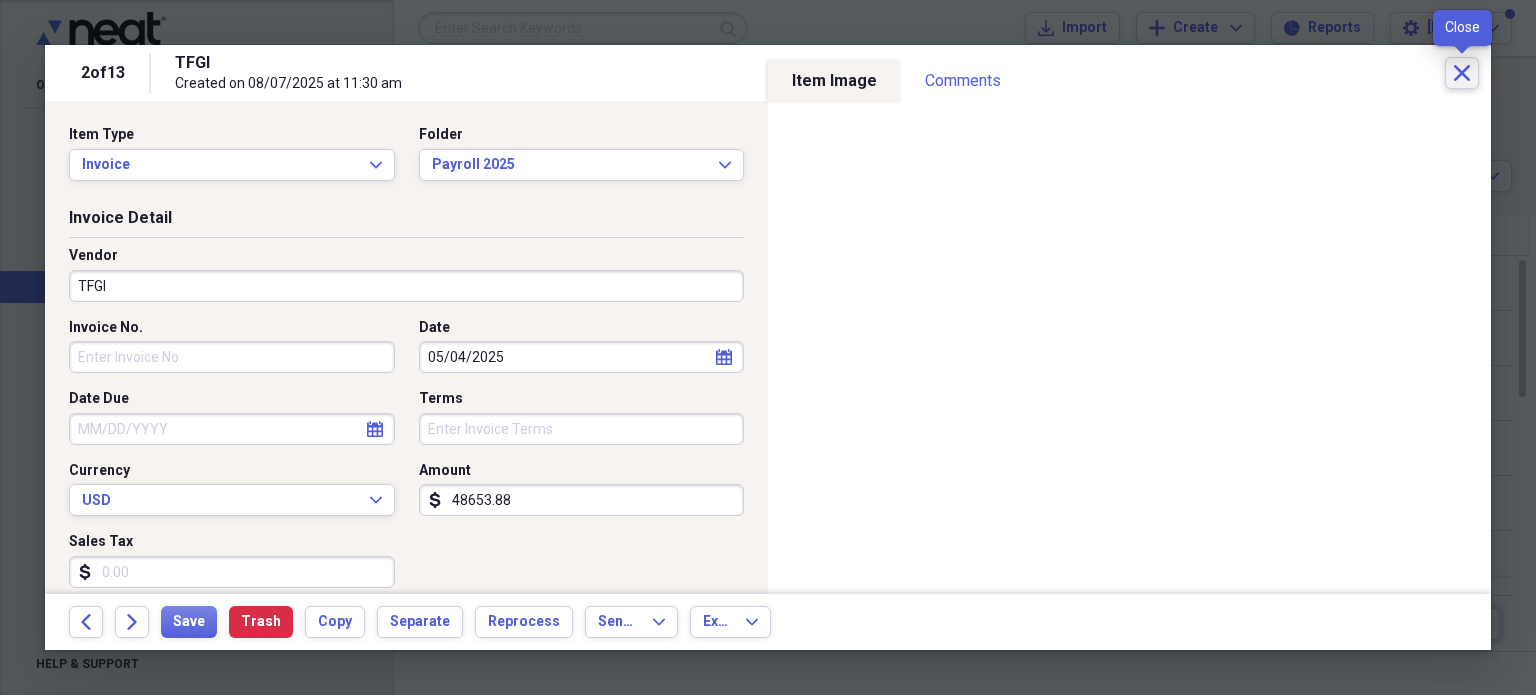 click on "Close" at bounding box center [1462, 73] 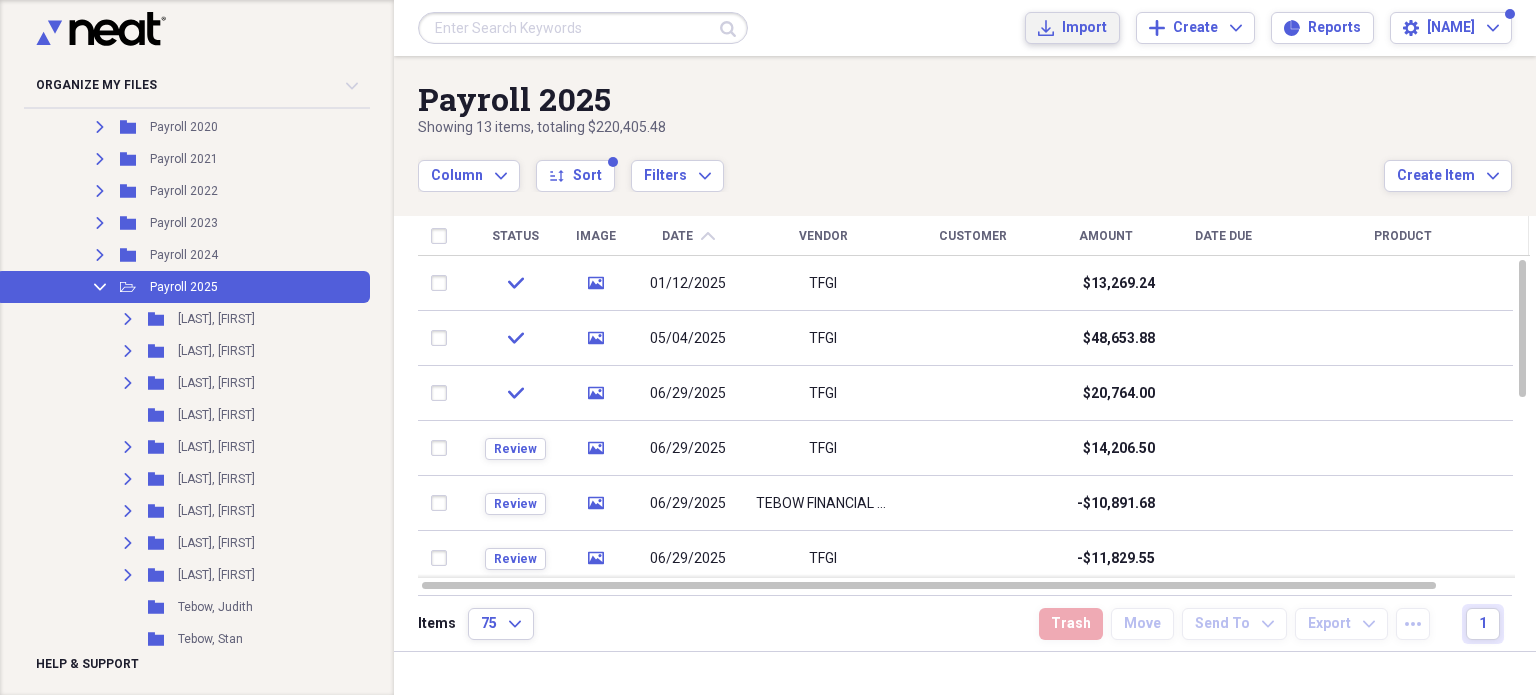 click on "Import Import" at bounding box center [1072, 28] 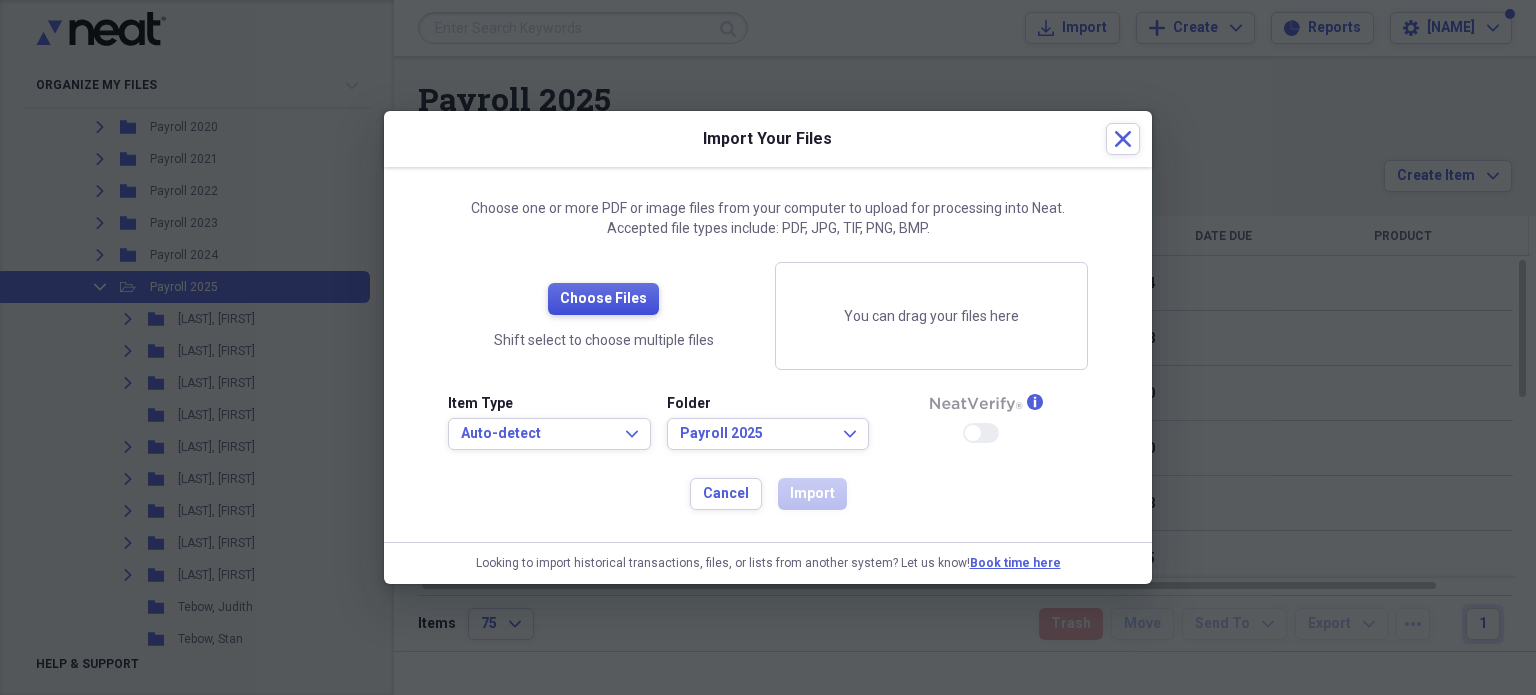 click on "Choose Files" at bounding box center [603, 299] 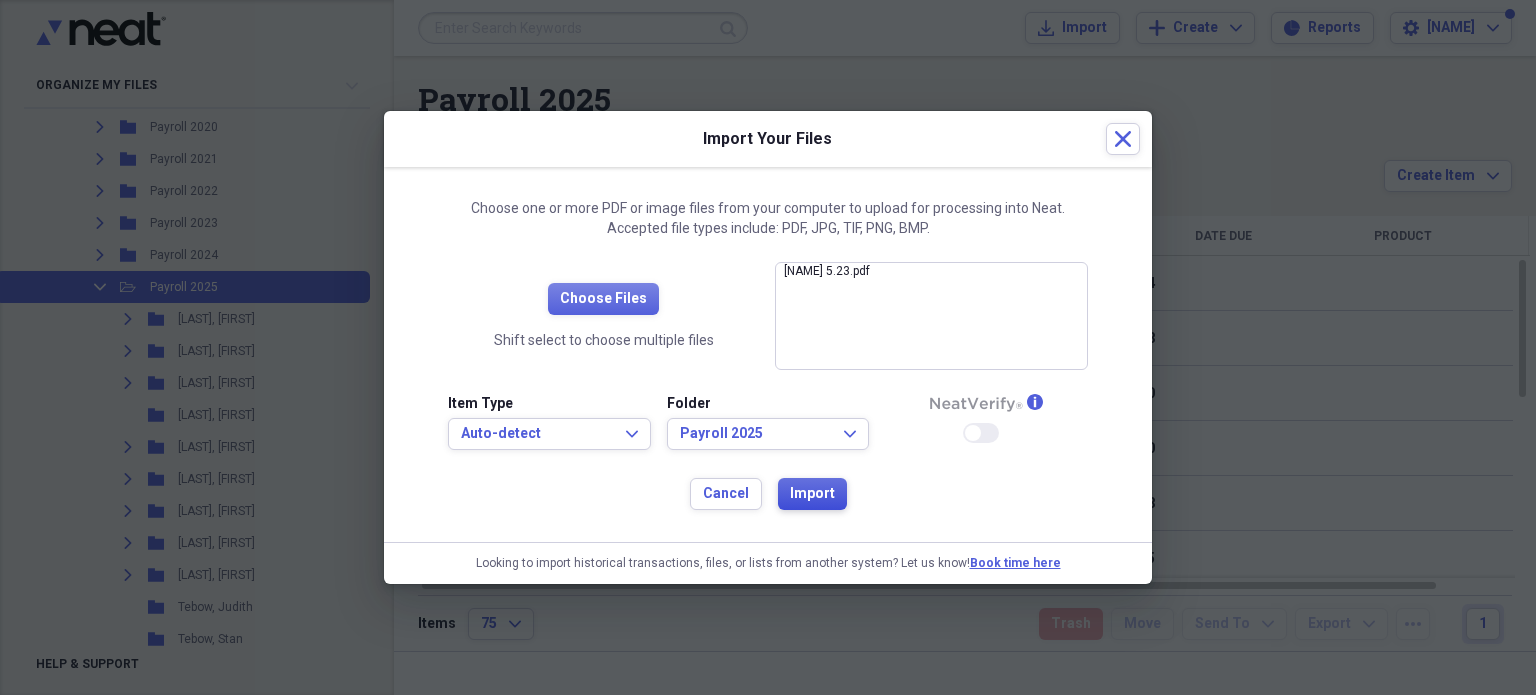 click on "Import" at bounding box center (812, 494) 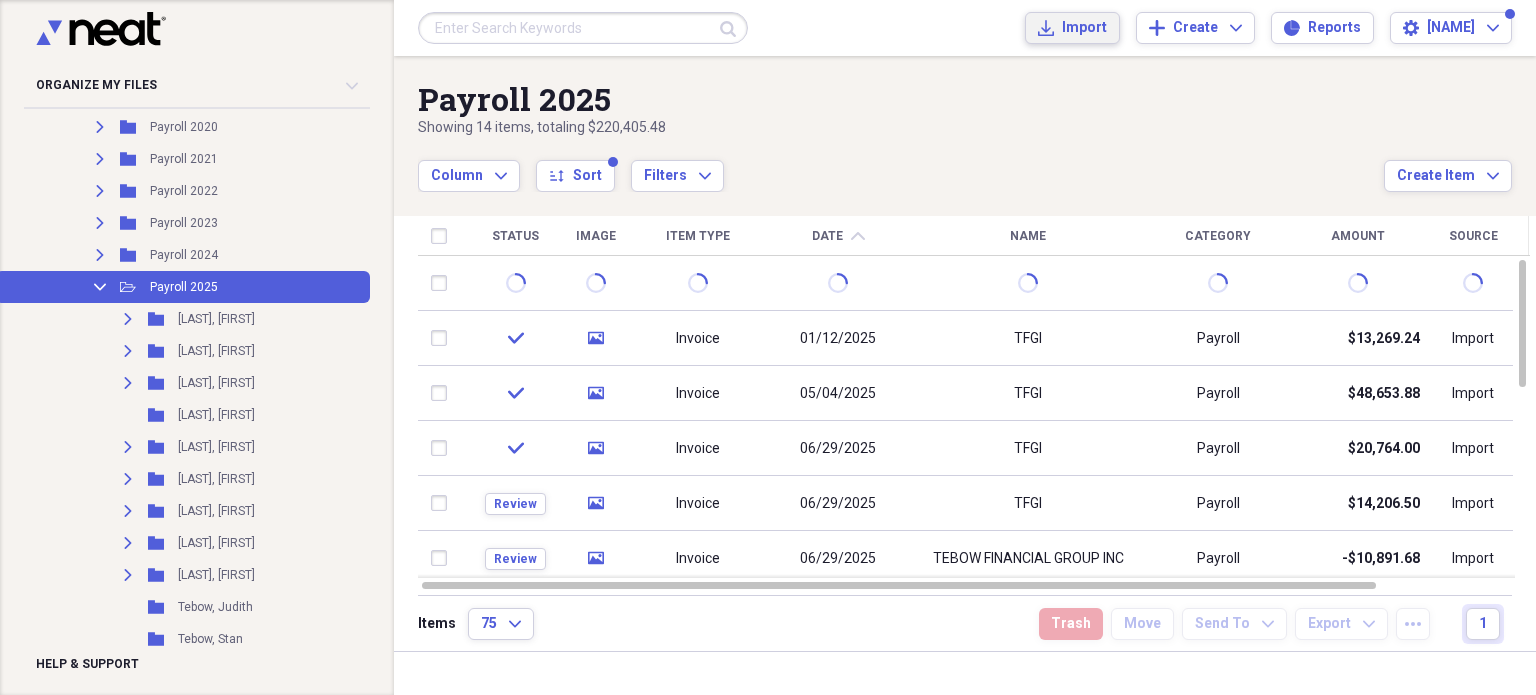 click on "Import" at bounding box center (1084, 28) 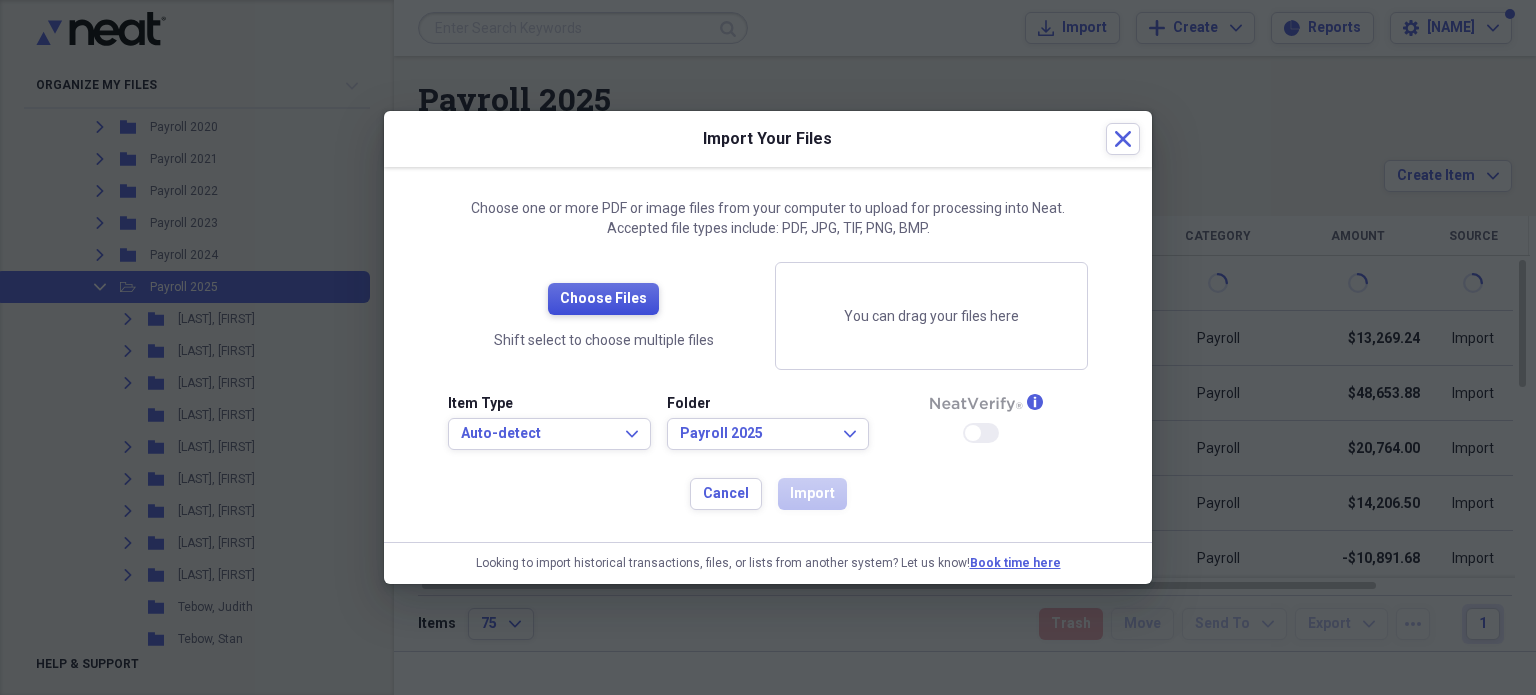 click on "Choose Files" at bounding box center (603, 299) 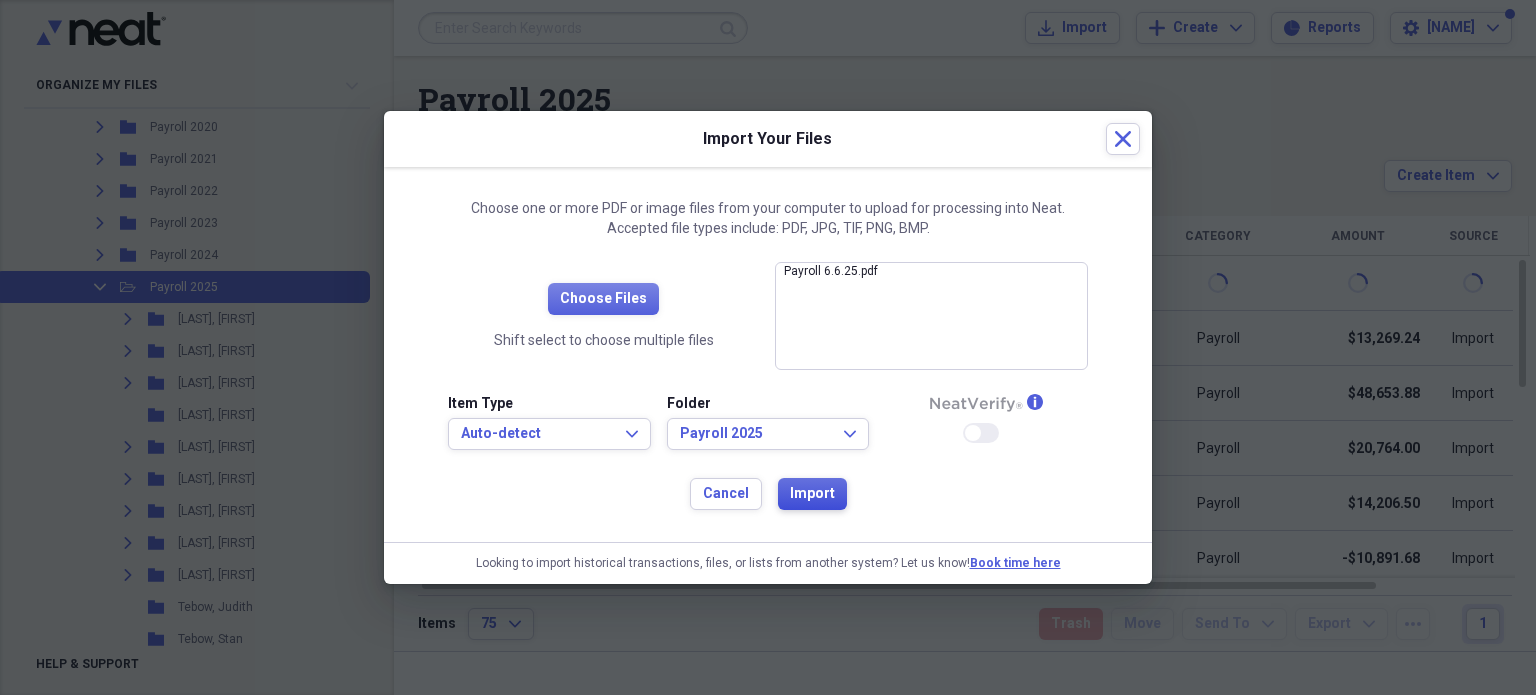 click on "Import" at bounding box center [812, 494] 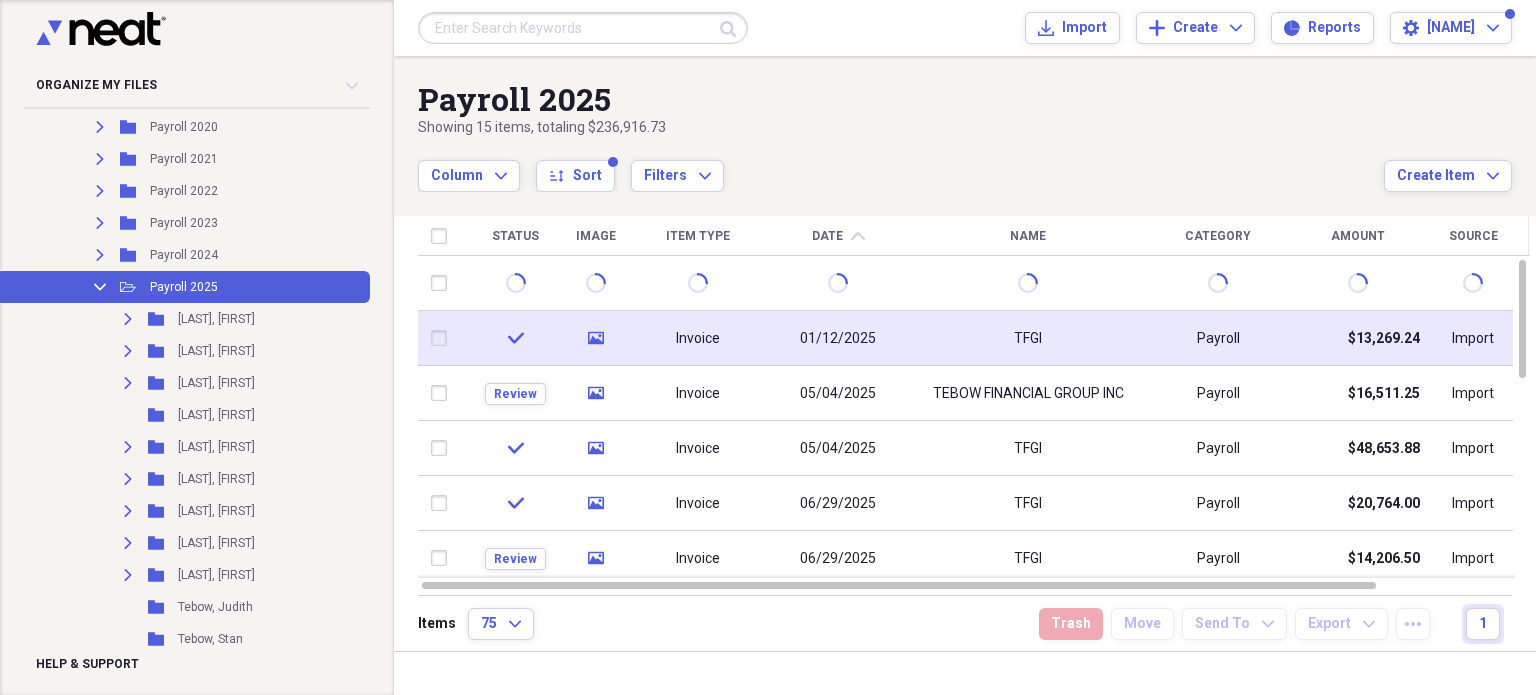 click on "Invoice" at bounding box center (698, 339) 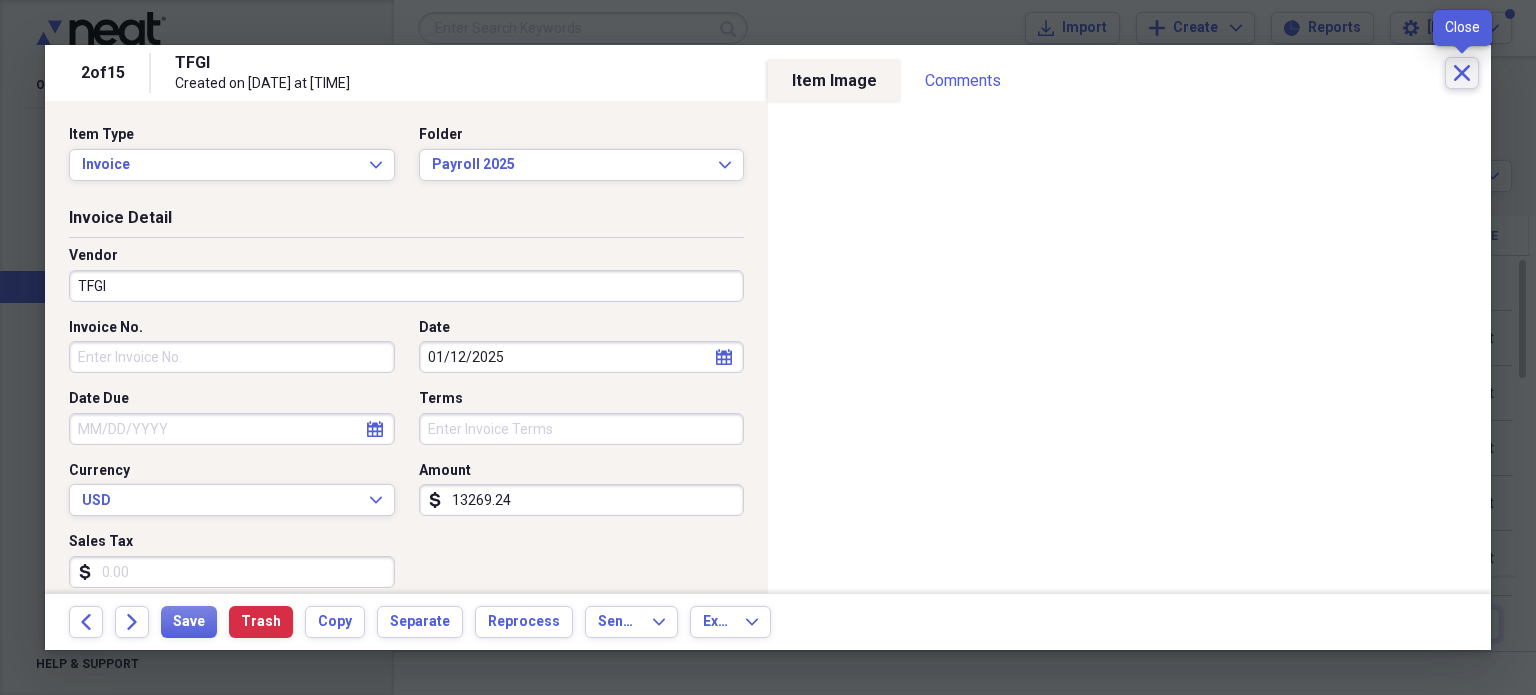 click on "Close" 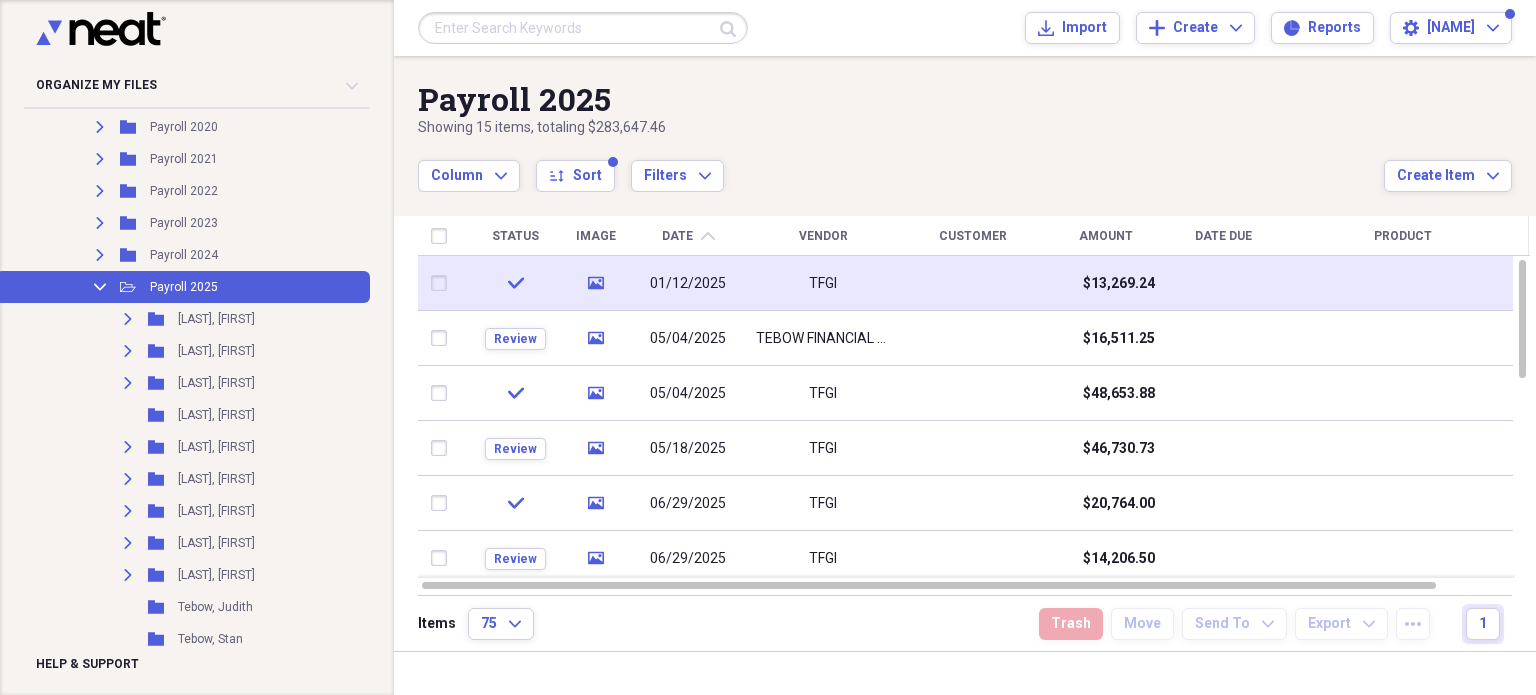 click at bounding box center [443, 283] 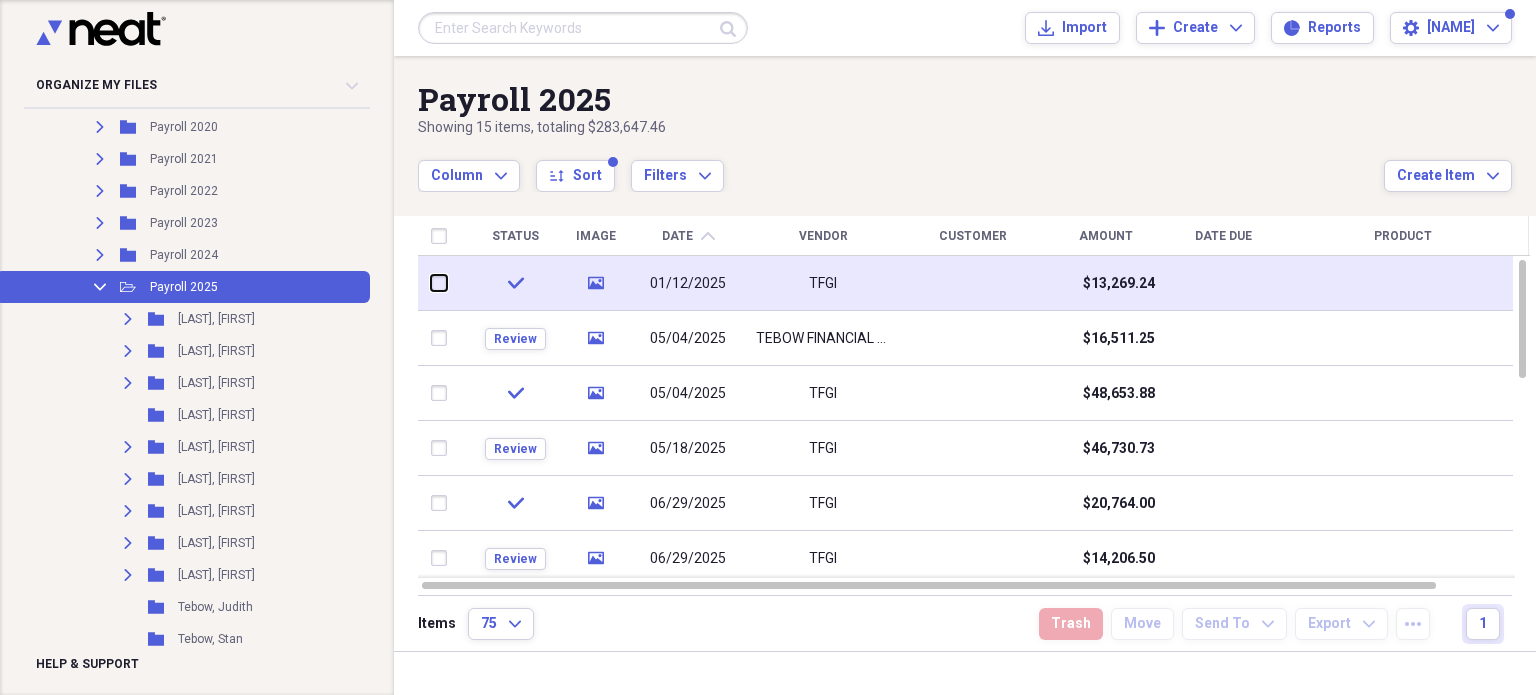 click at bounding box center (431, 283) 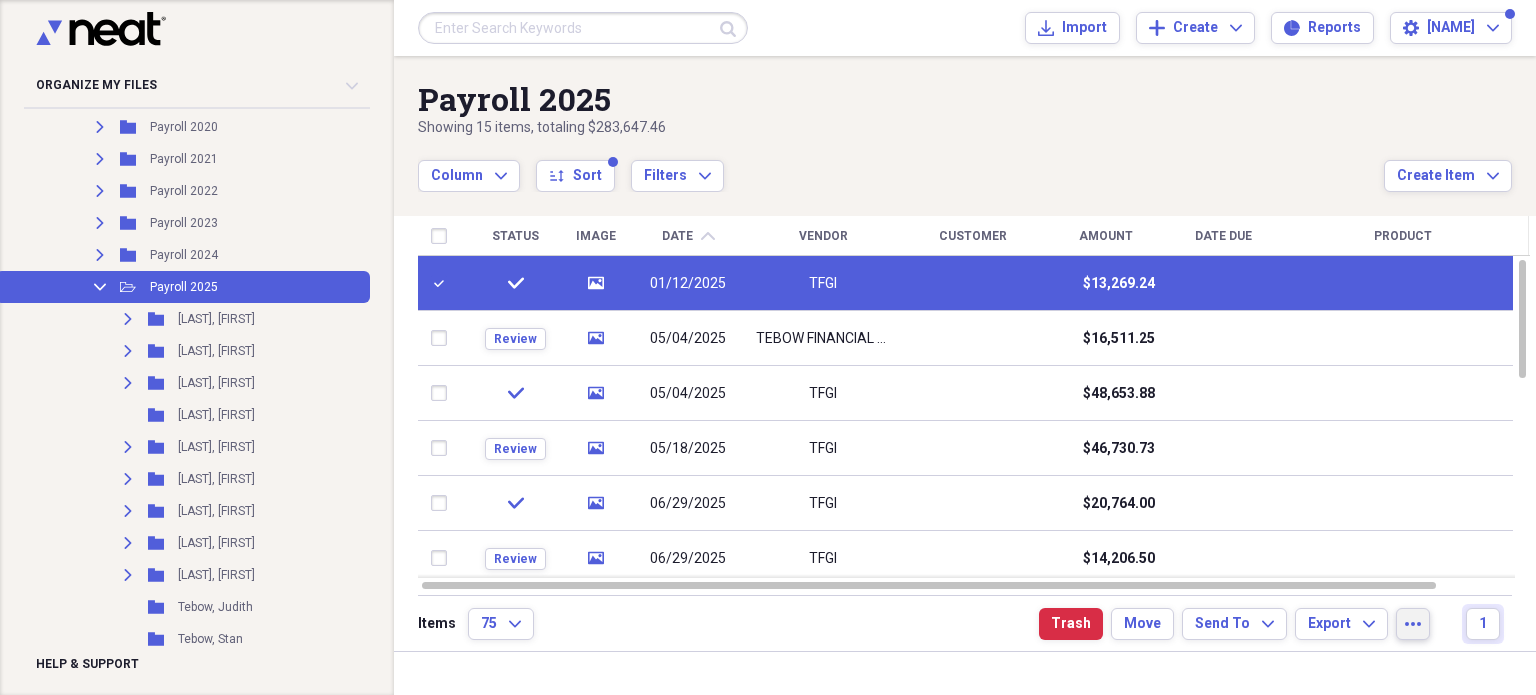 click on "more" at bounding box center [1413, 624] 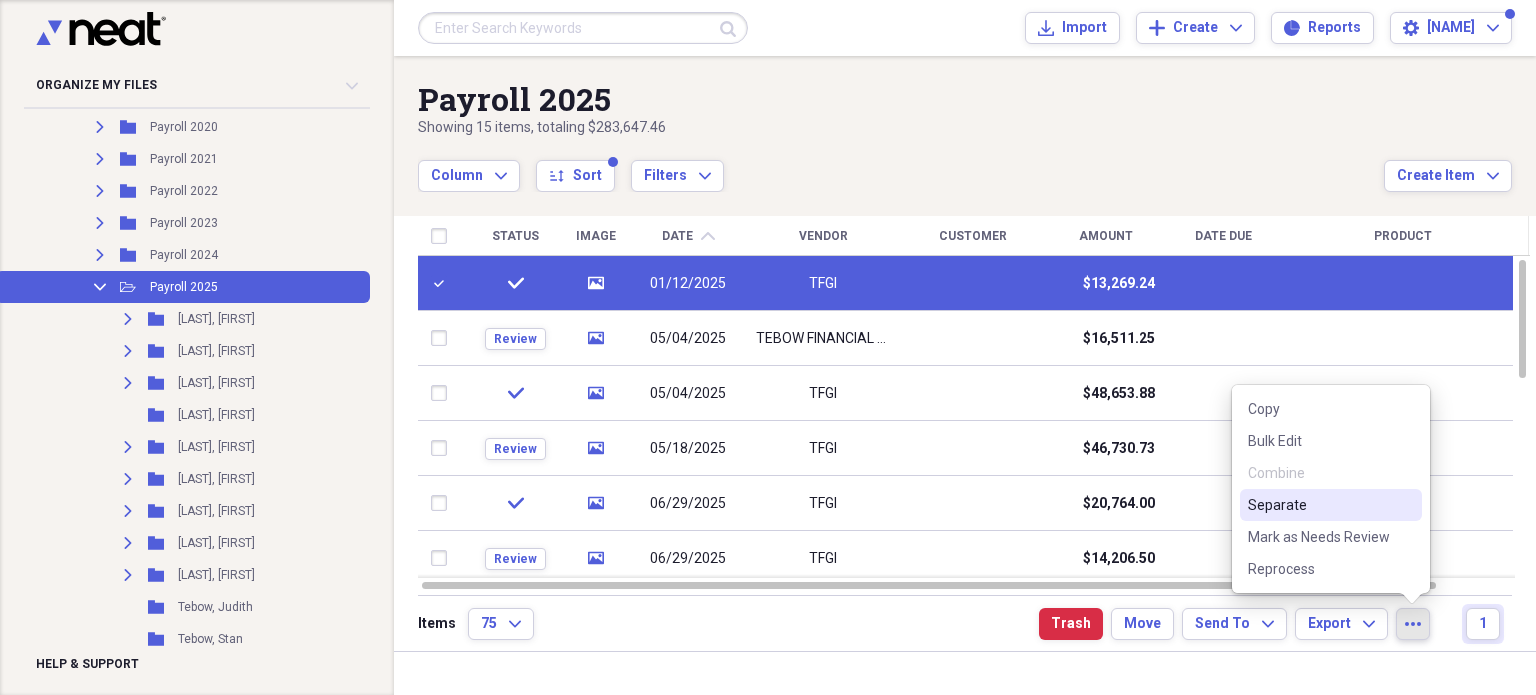 click on "Separate" at bounding box center [1319, 505] 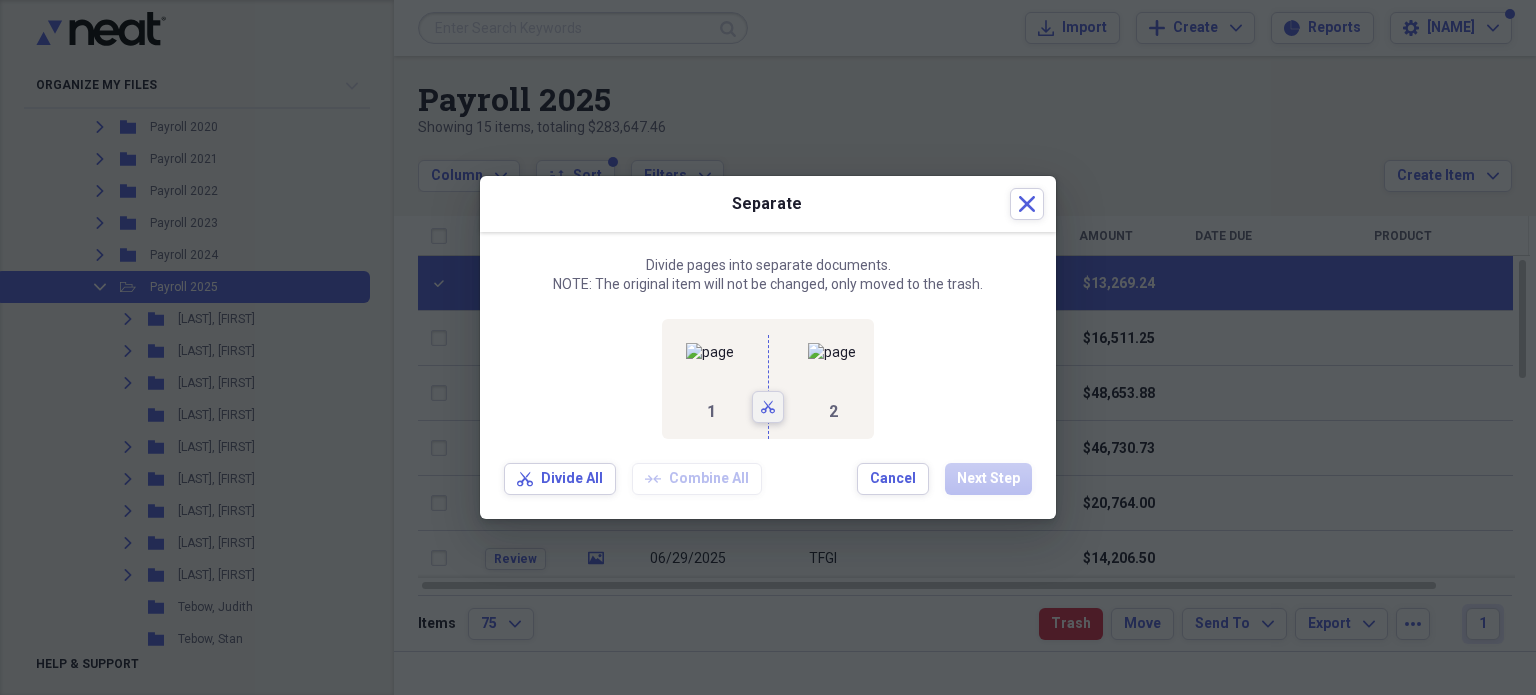 click on "Scissors" at bounding box center [768, 407] 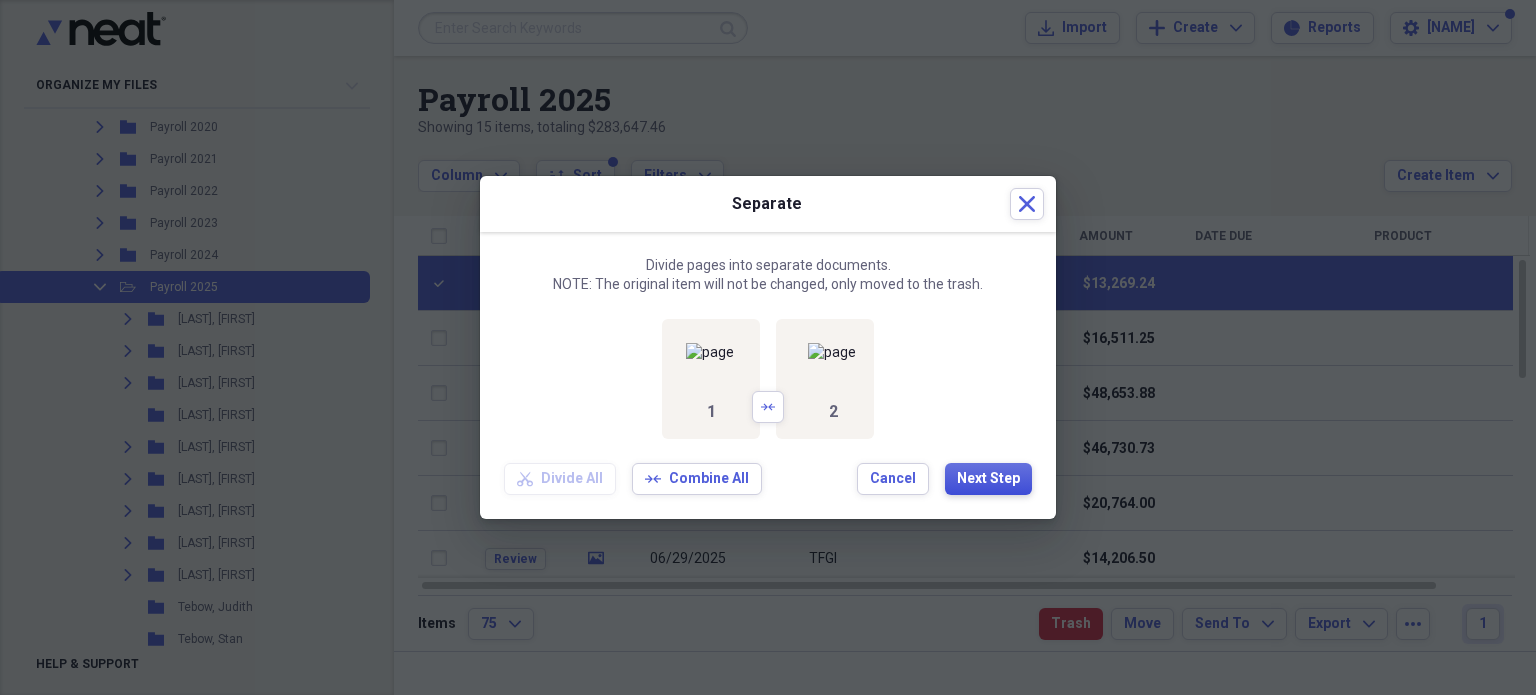 click on "Next Step" at bounding box center [988, 479] 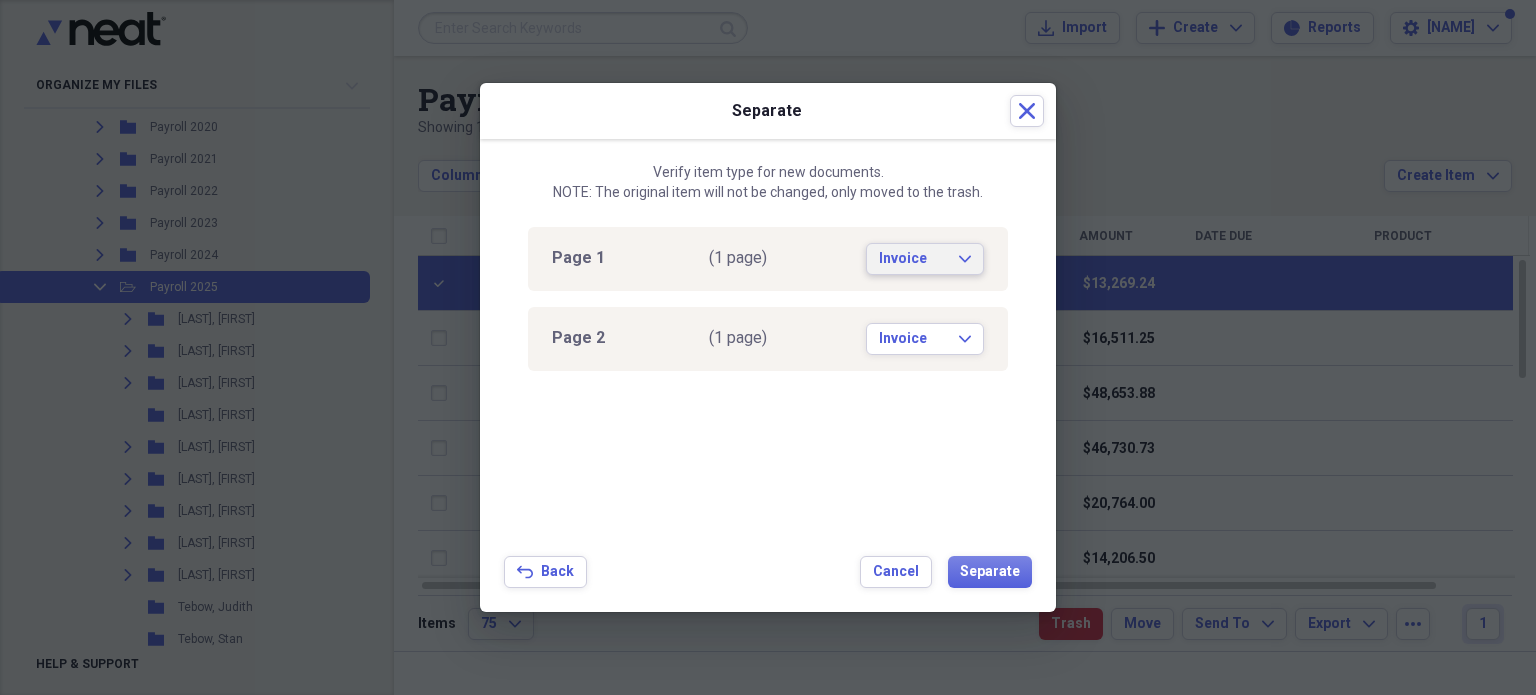 click on "Invoice Expand" at bounding box center [925, 259] 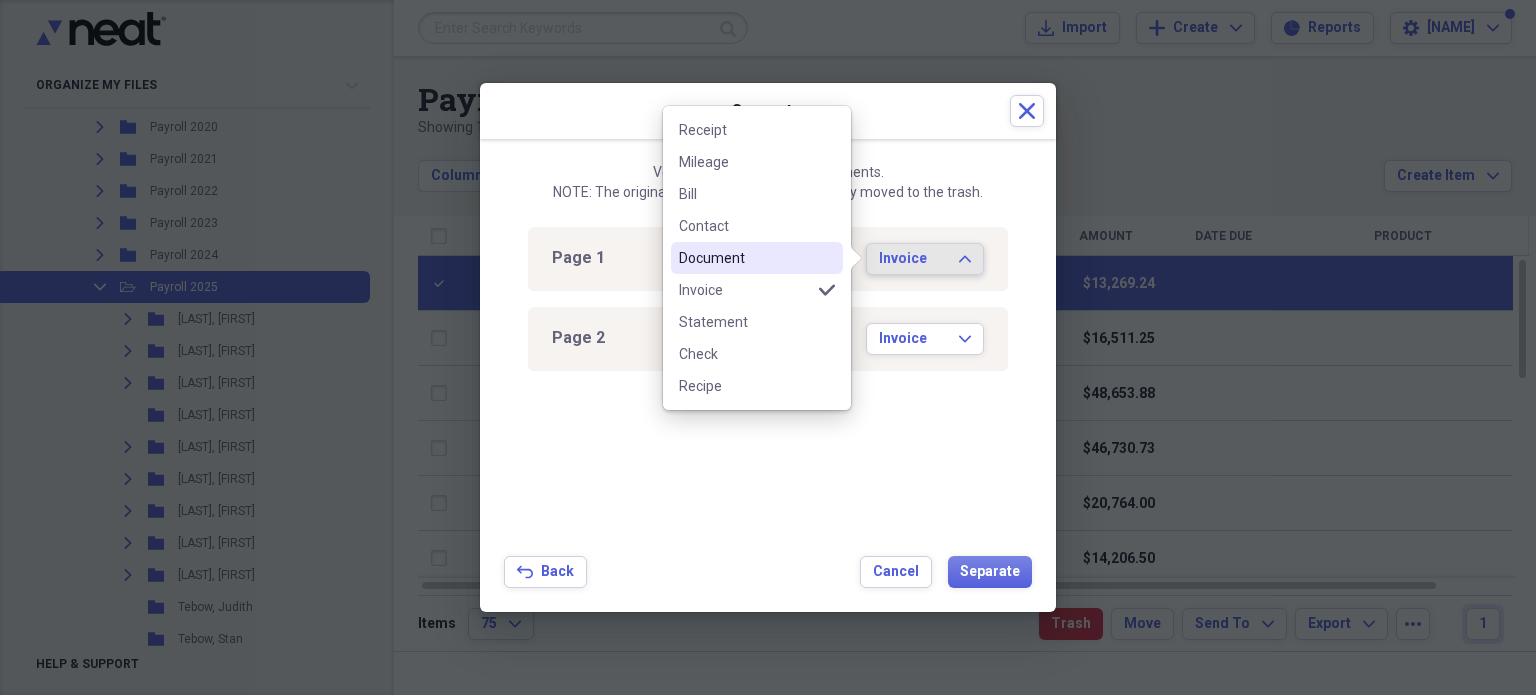 click on "Document" at bounding box center [745, 258] 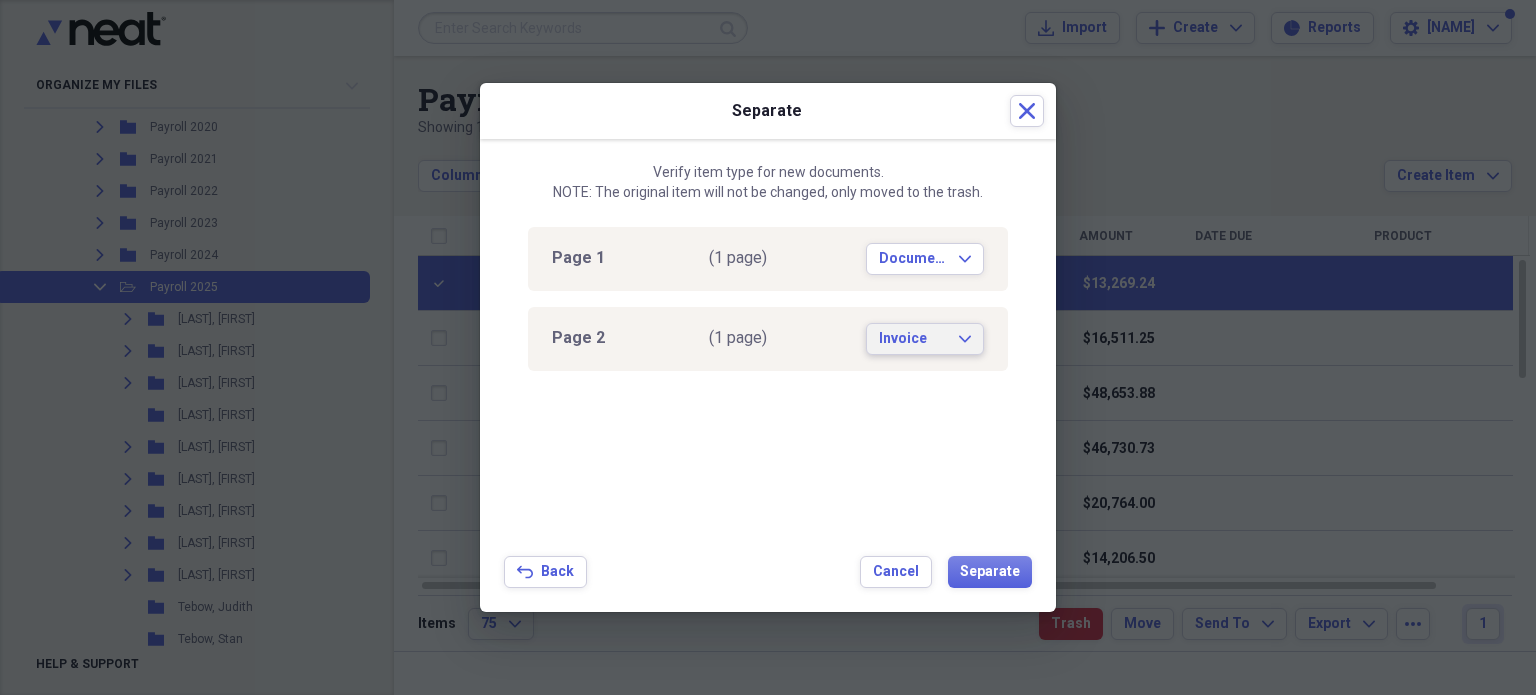click on "Expand" 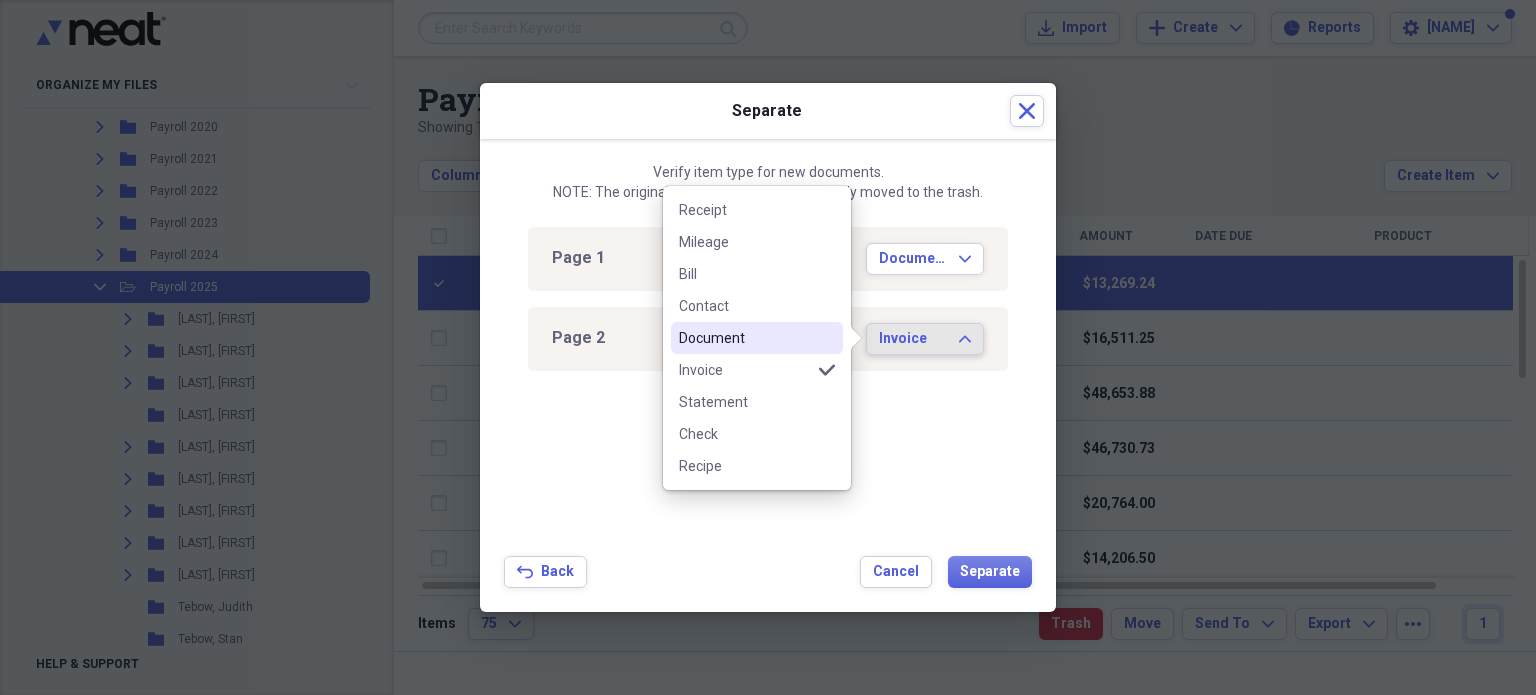 click on "Document" at bounding box center [745, 338] 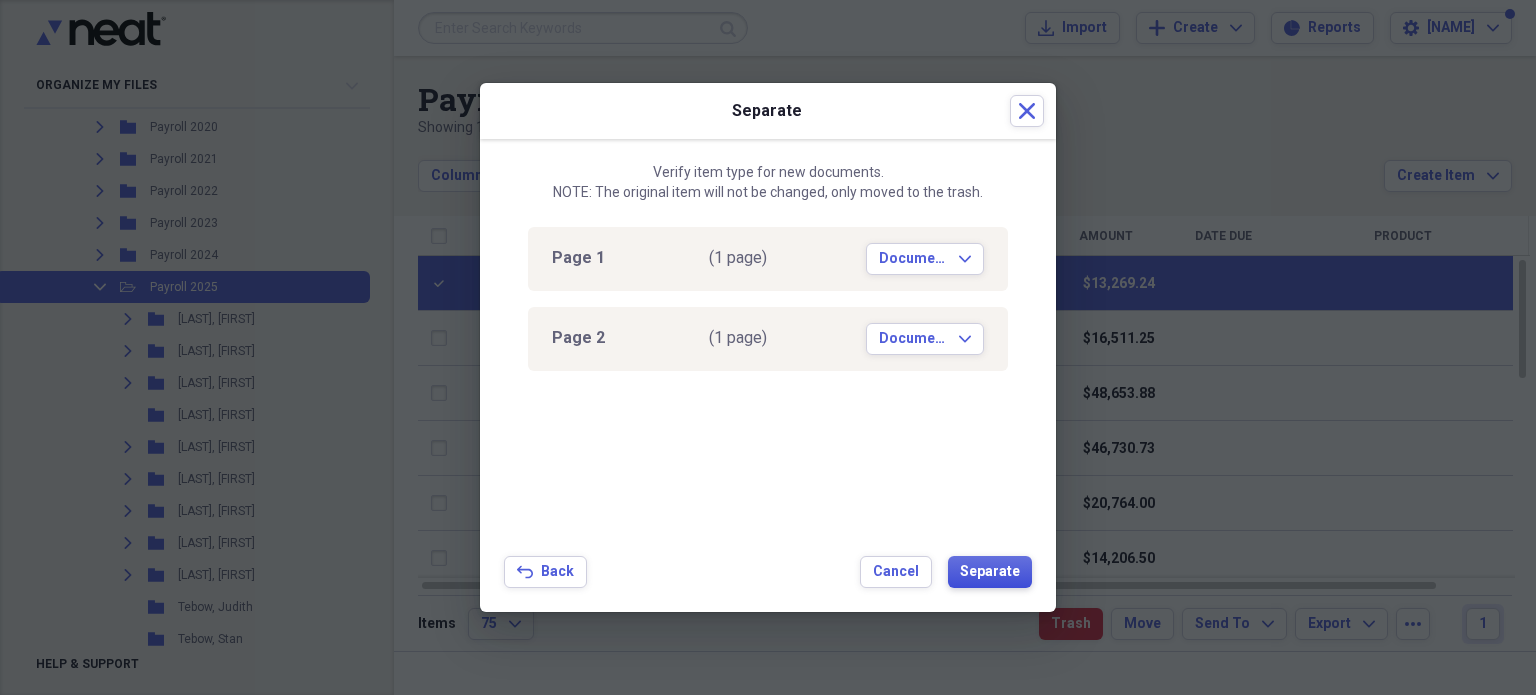 click on "Separate" at bounding box center [990, 572] 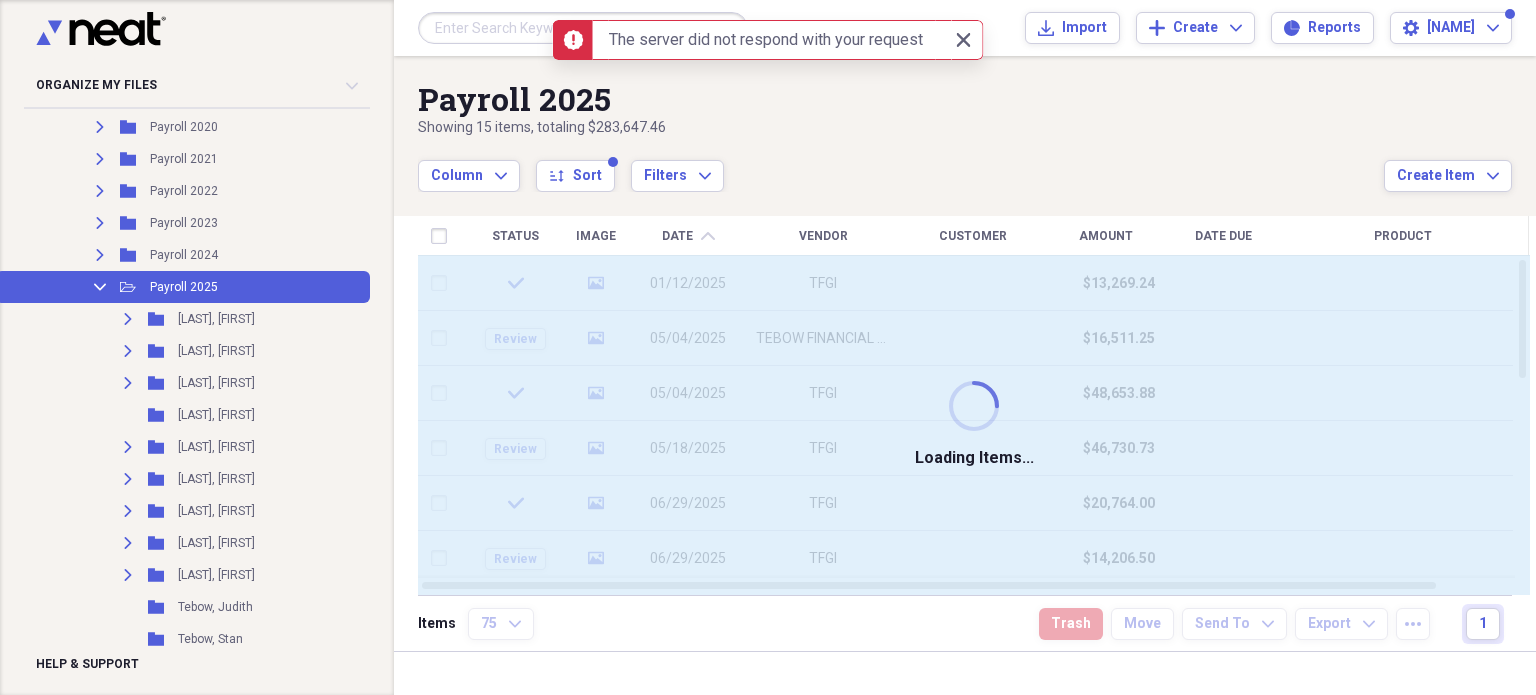 checkbox on "false" 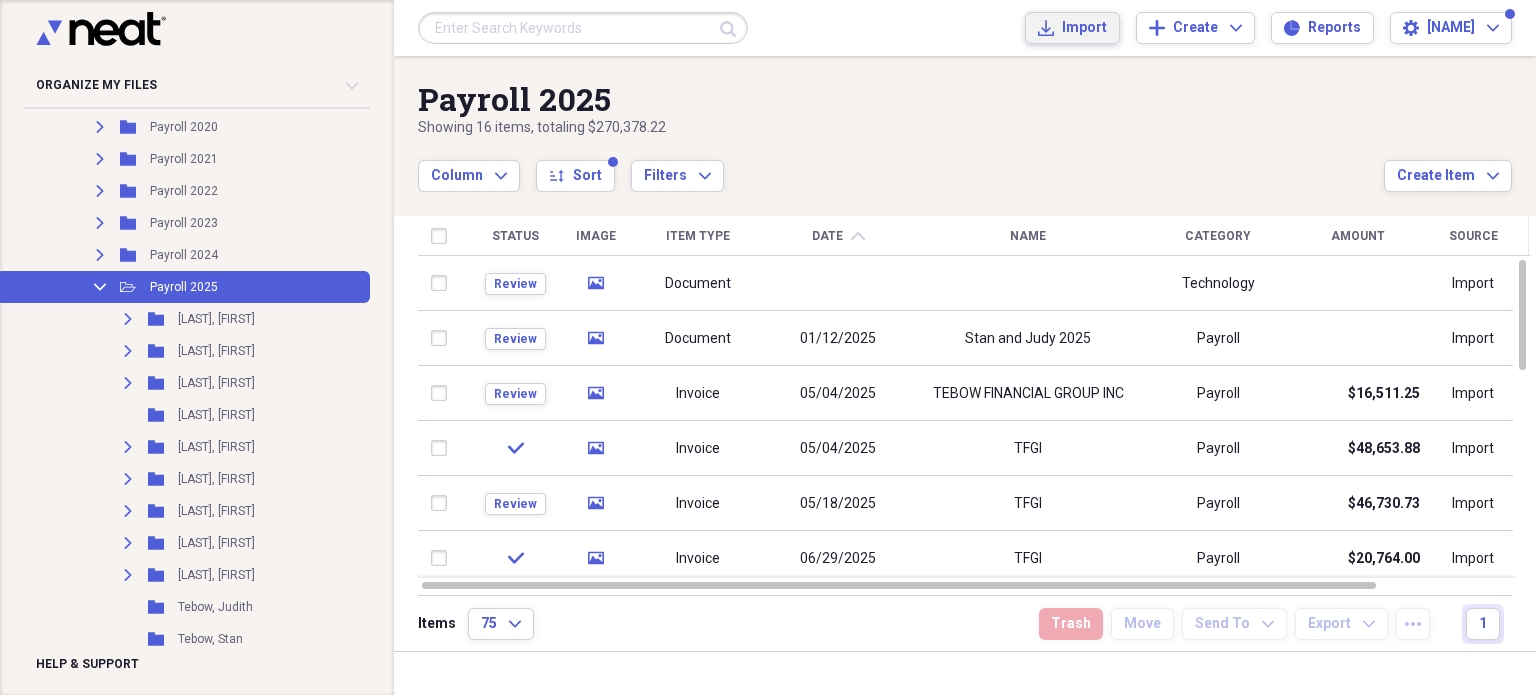 click on "Import" at bounding box center (1084, 28) 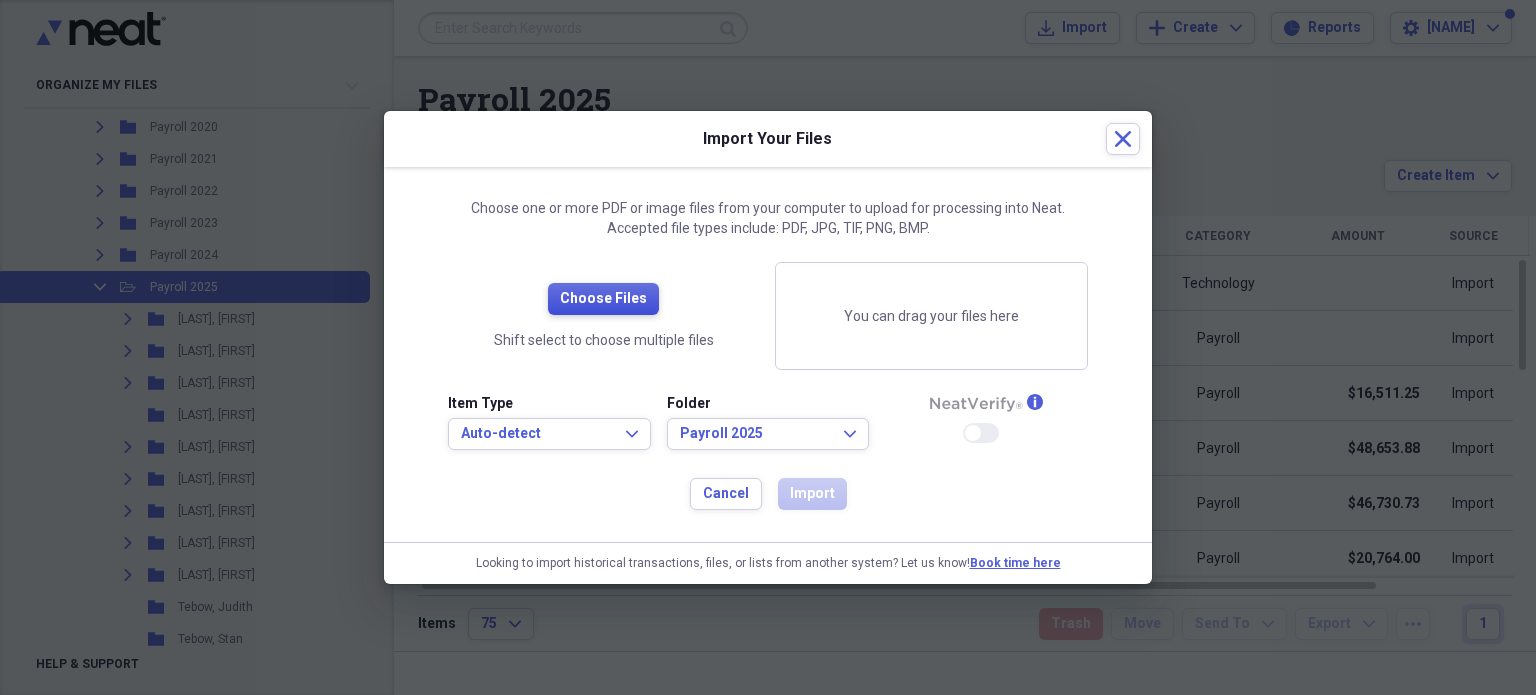 click on "Choose Files" at bounding box center (603, 299) 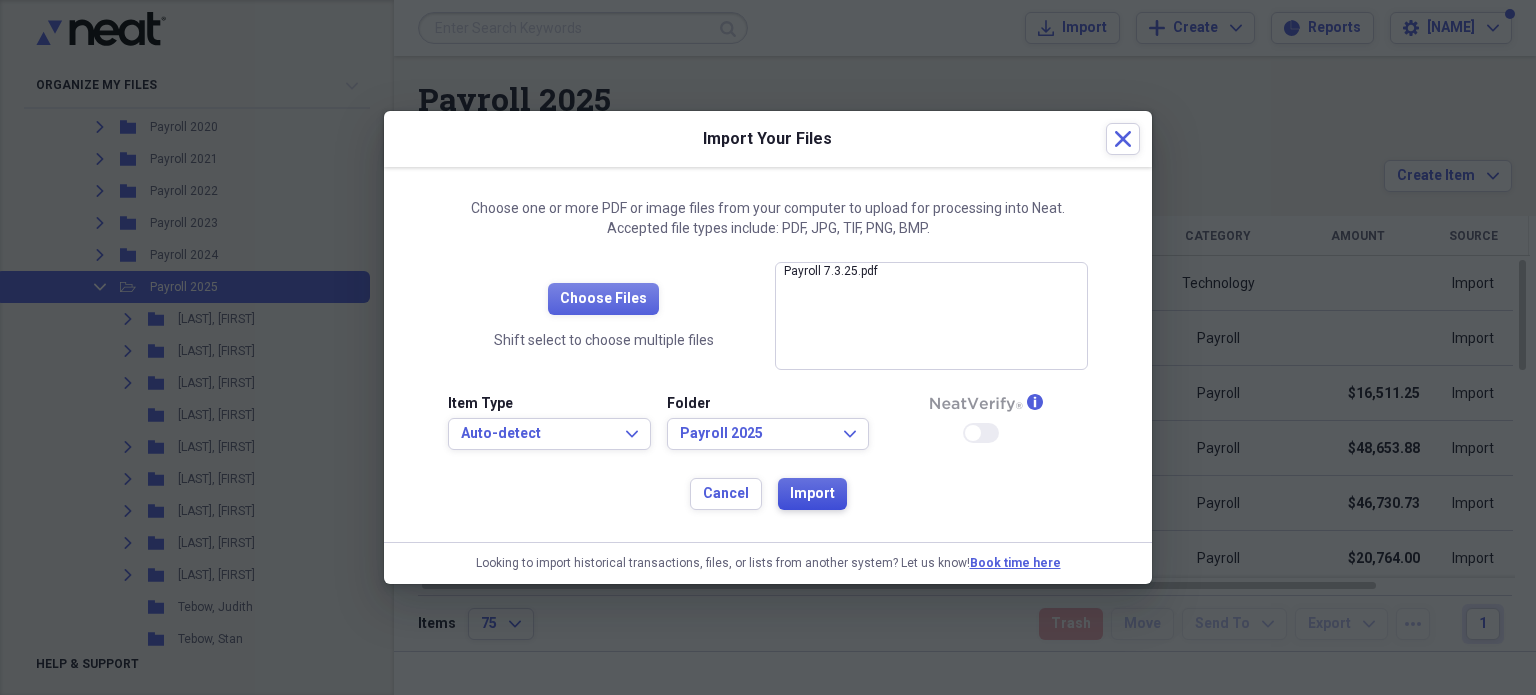 click on "Import" at bounding box center [812, 494] 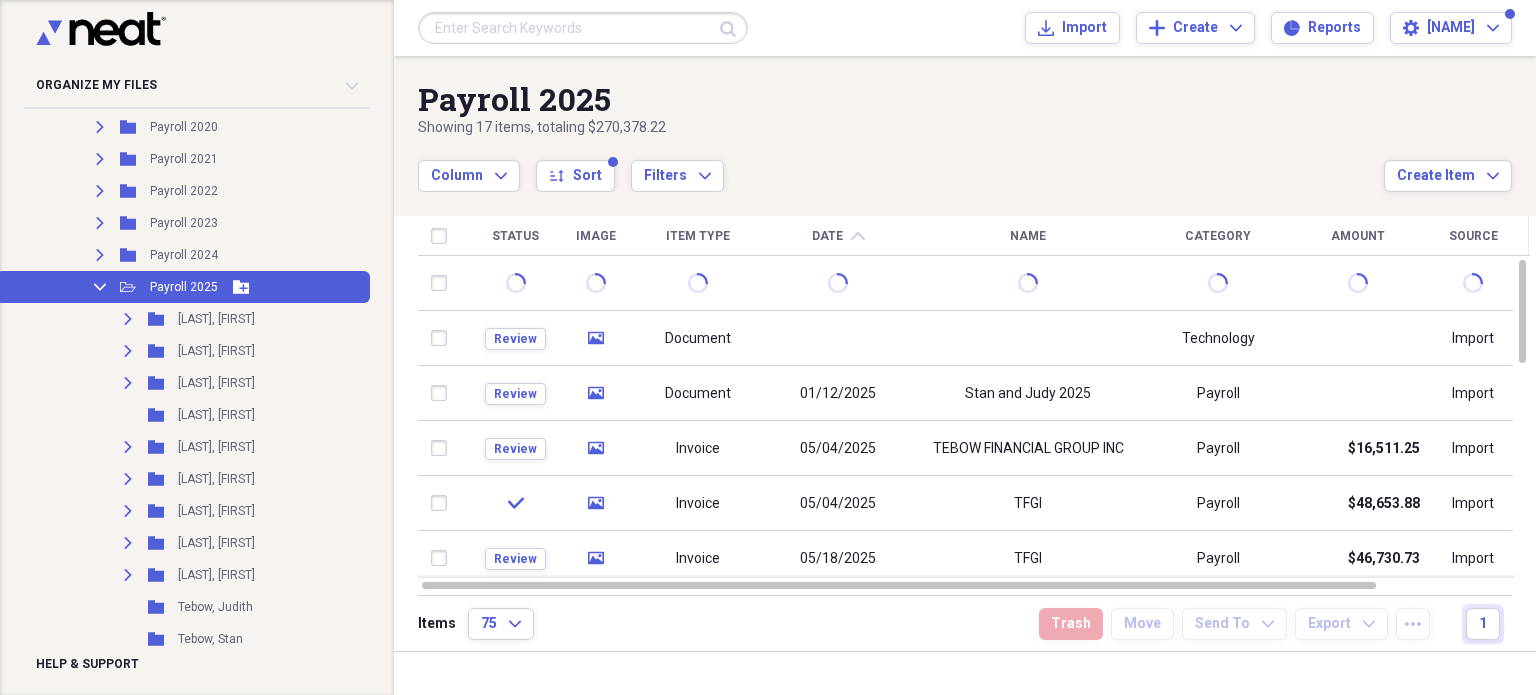 click on "Payroll 2025" at bounding box center (184, 287) 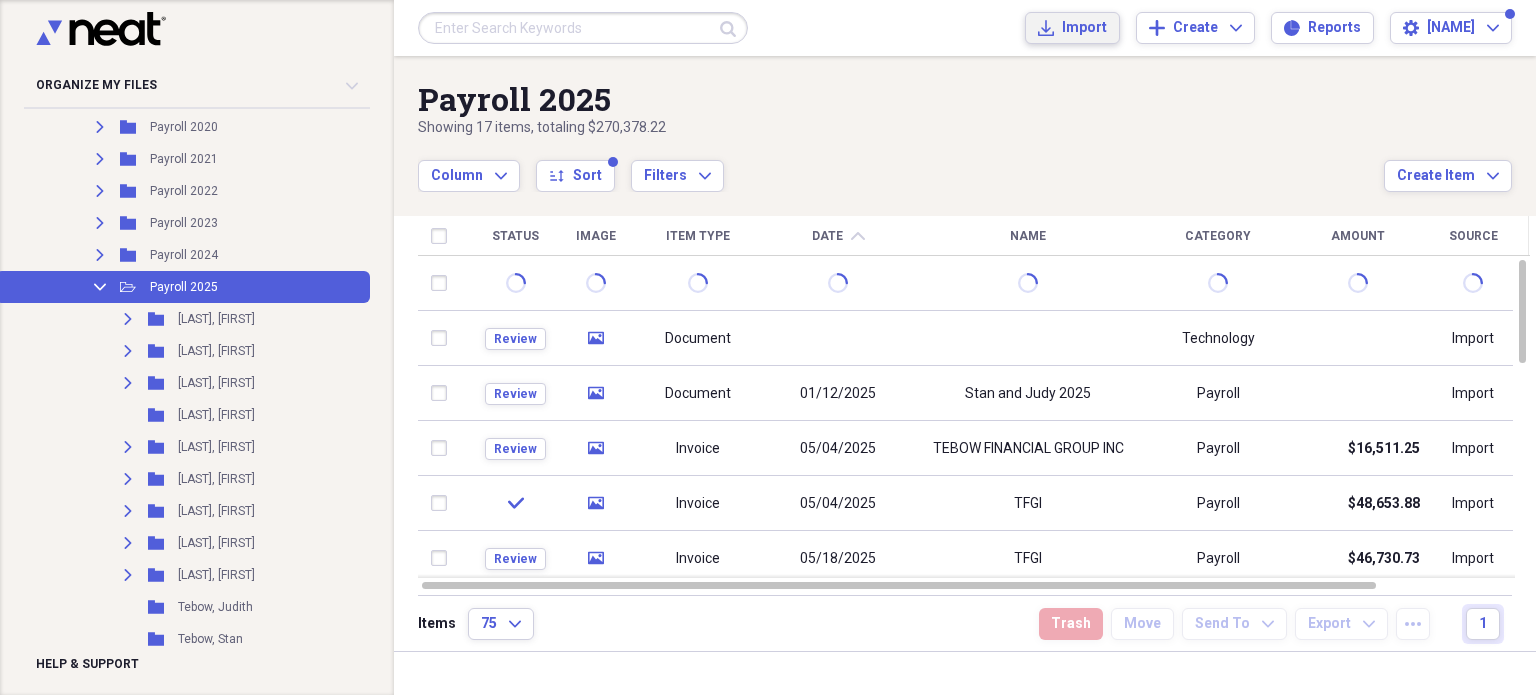 click on "Import" at bounding box center [1084, 28] 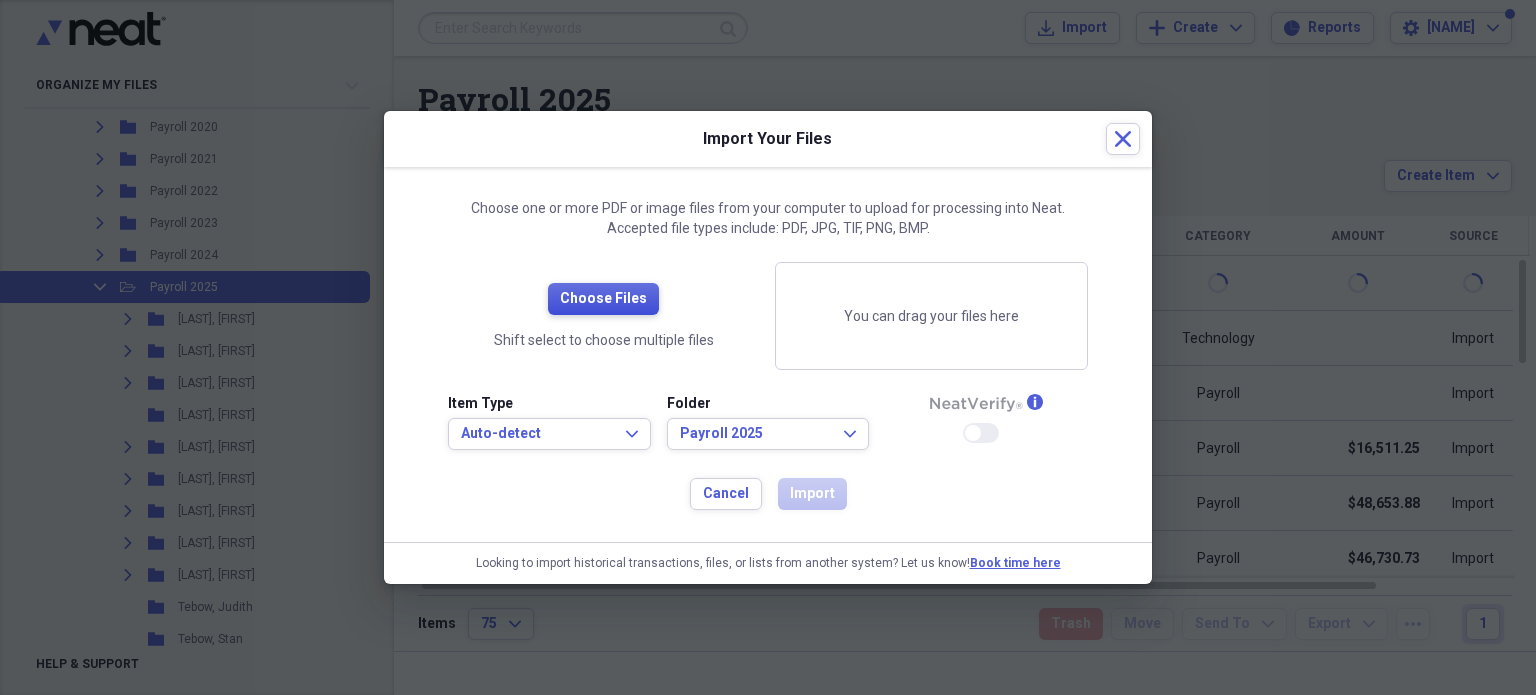 click on "Choose Files" at bounding box center [603, 299] 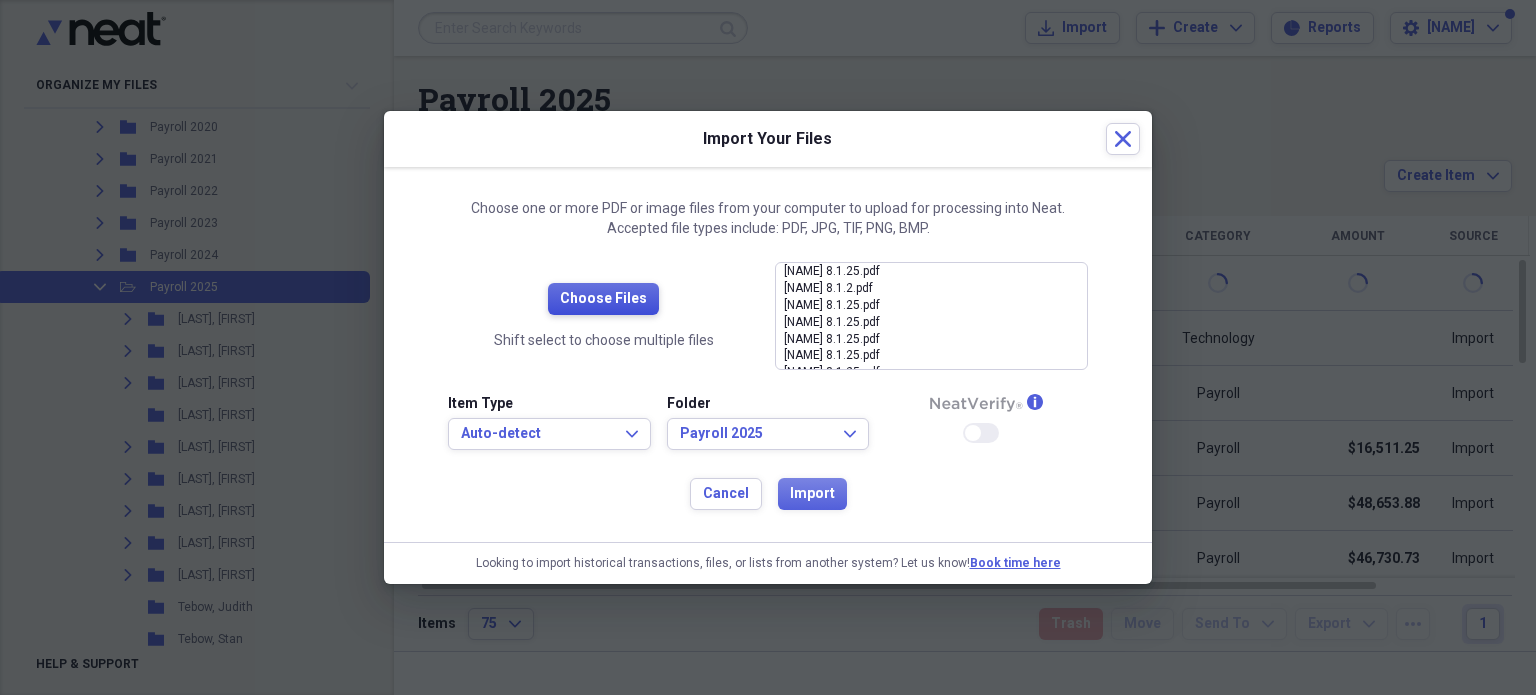 scroll, scrollTop: 28, scrollLeft: 0, axis: vertical 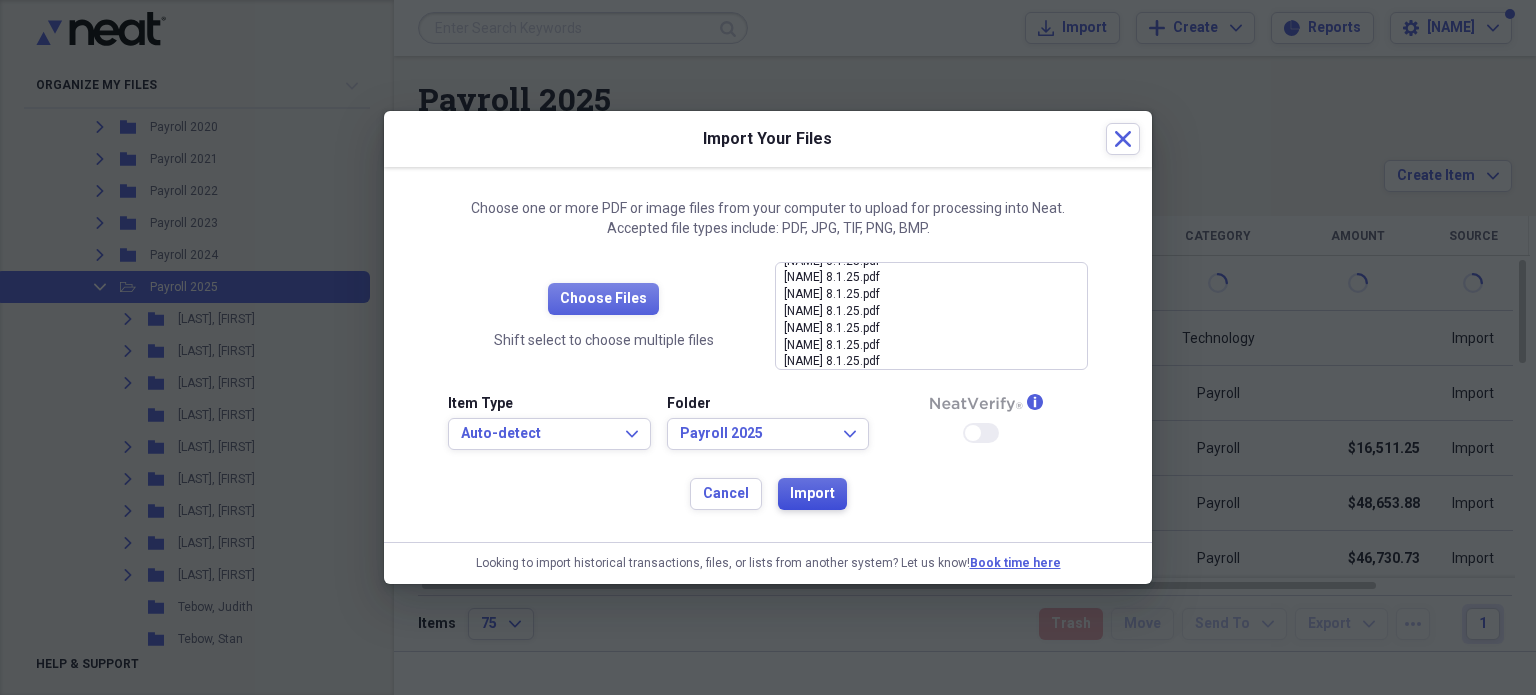 click on "Import" at bounding box center (812, 494) 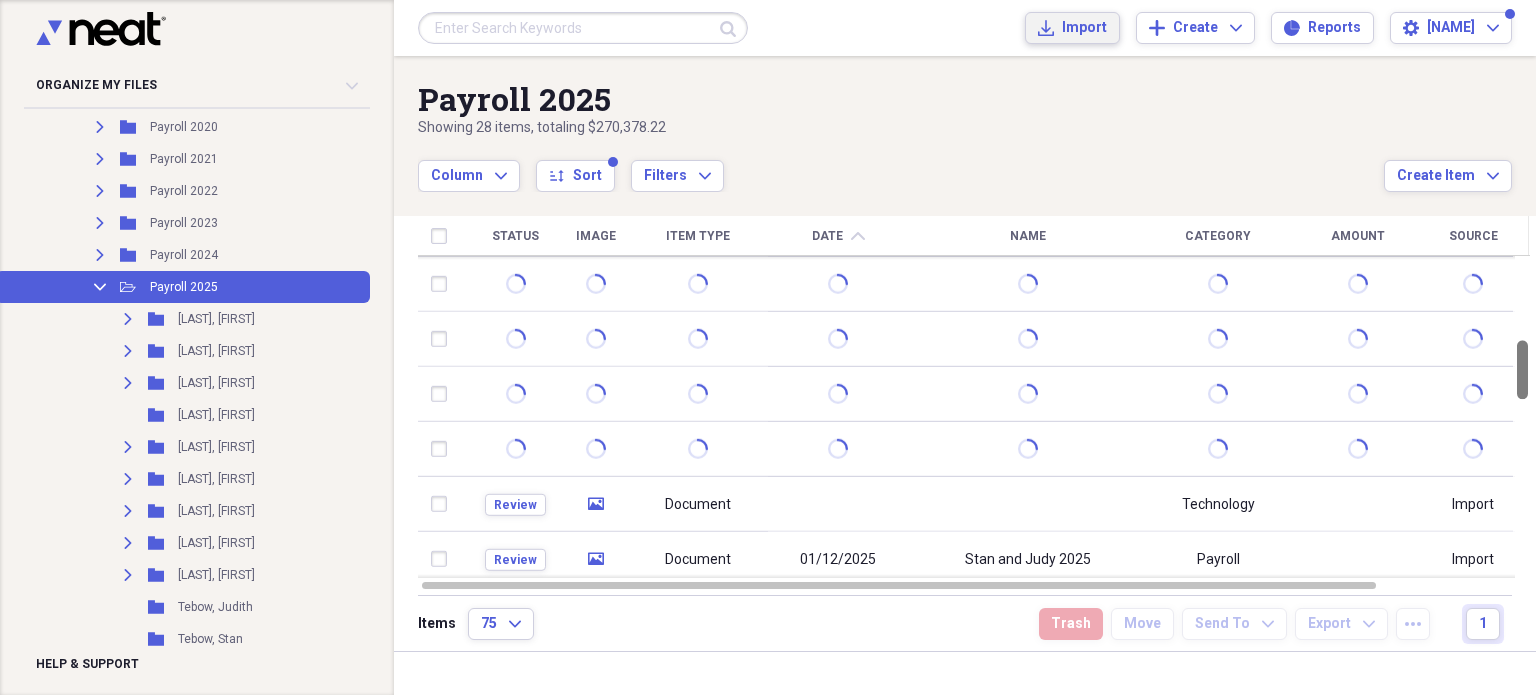 click at bounding box center [1522, 417] 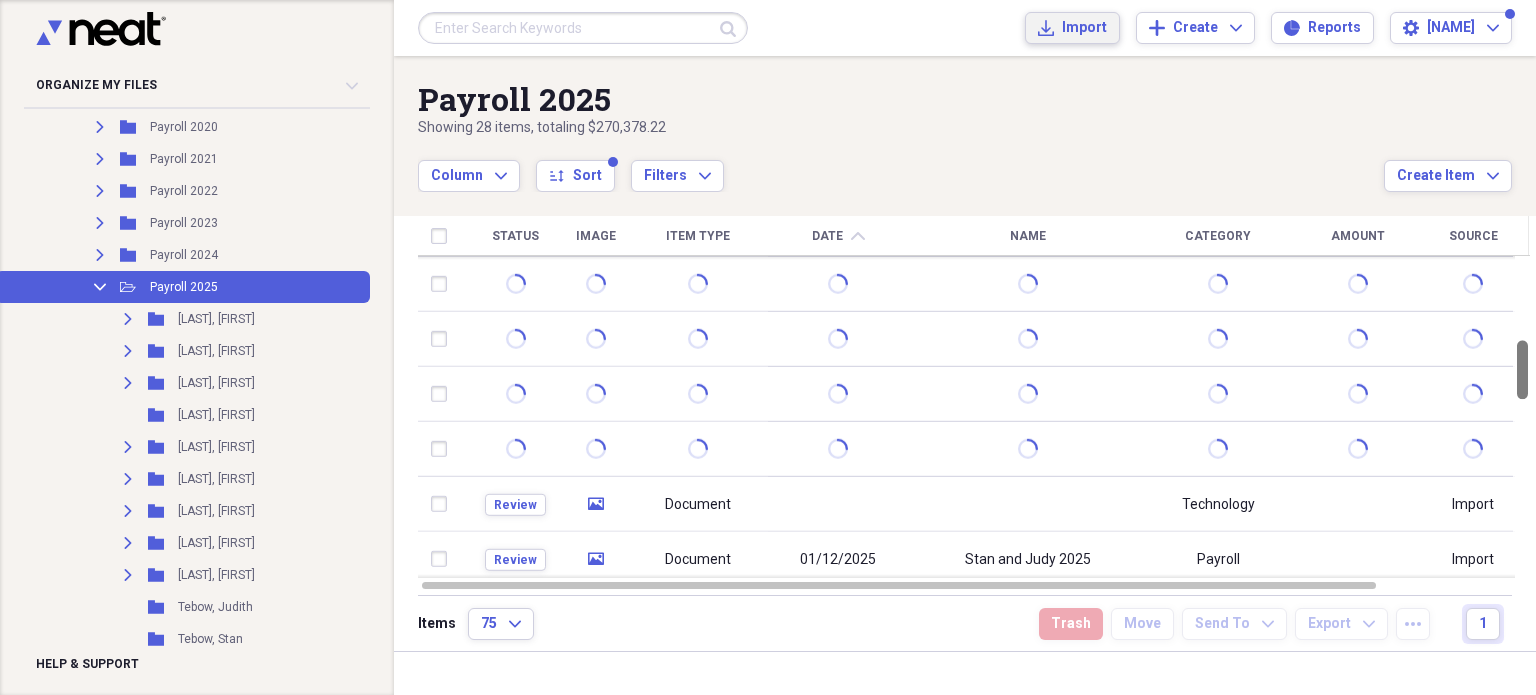 click at bounding box center (1522, 369) 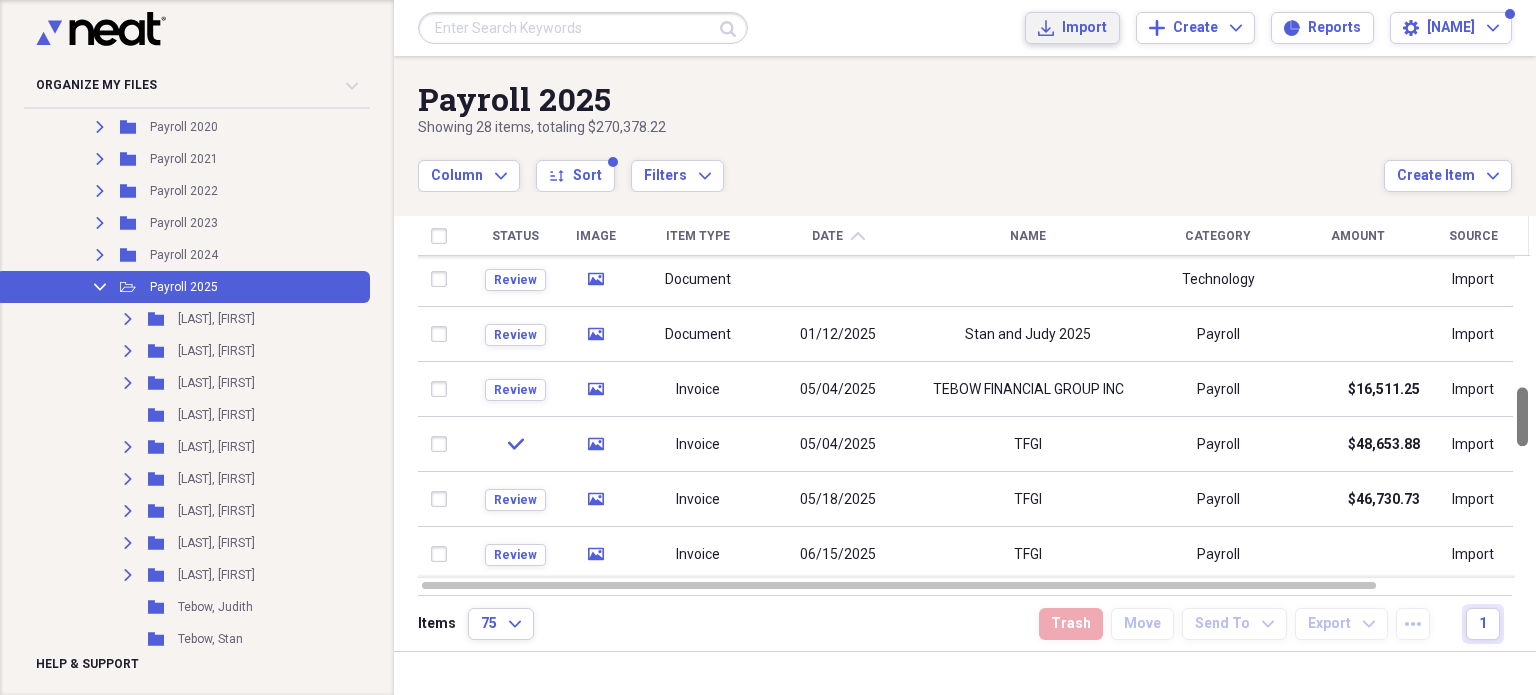 click at bounding box center [1522, 417] 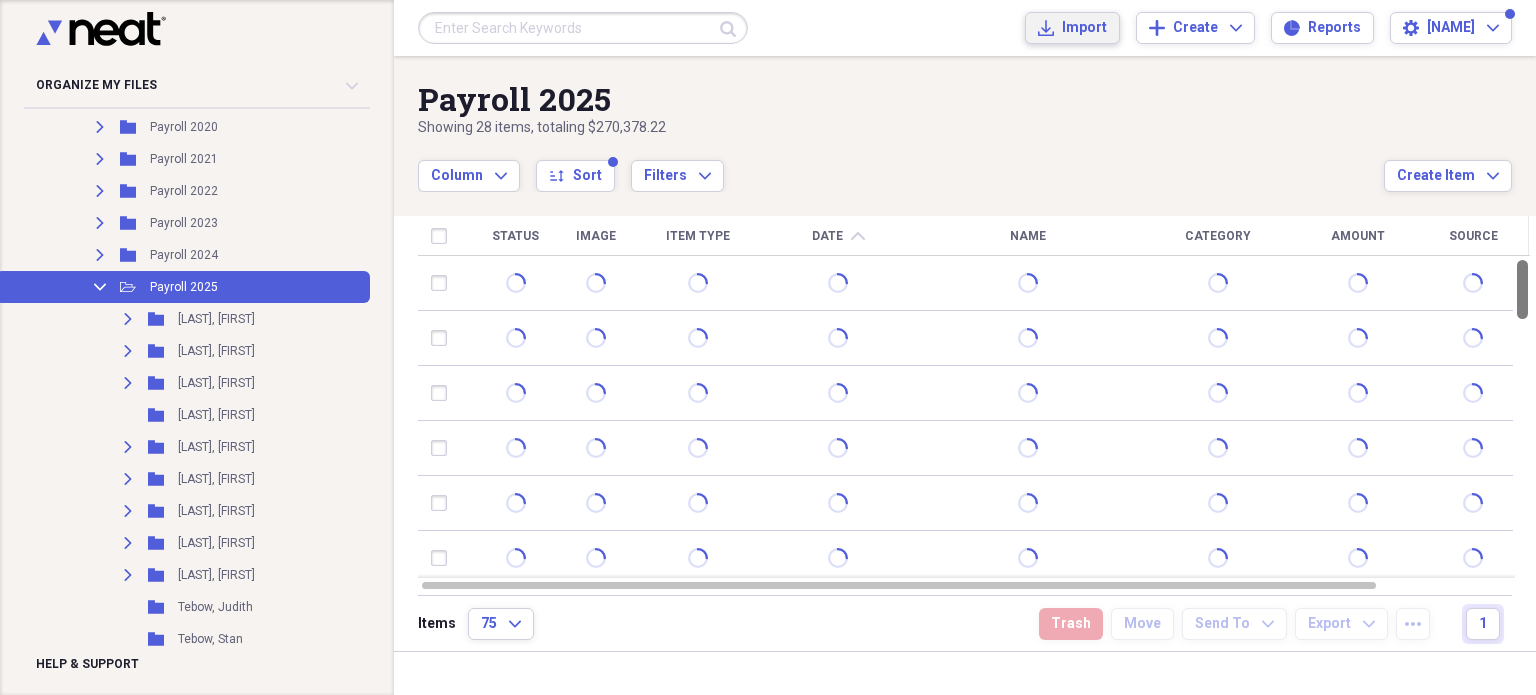 click at bounding box center (1522, 417) 